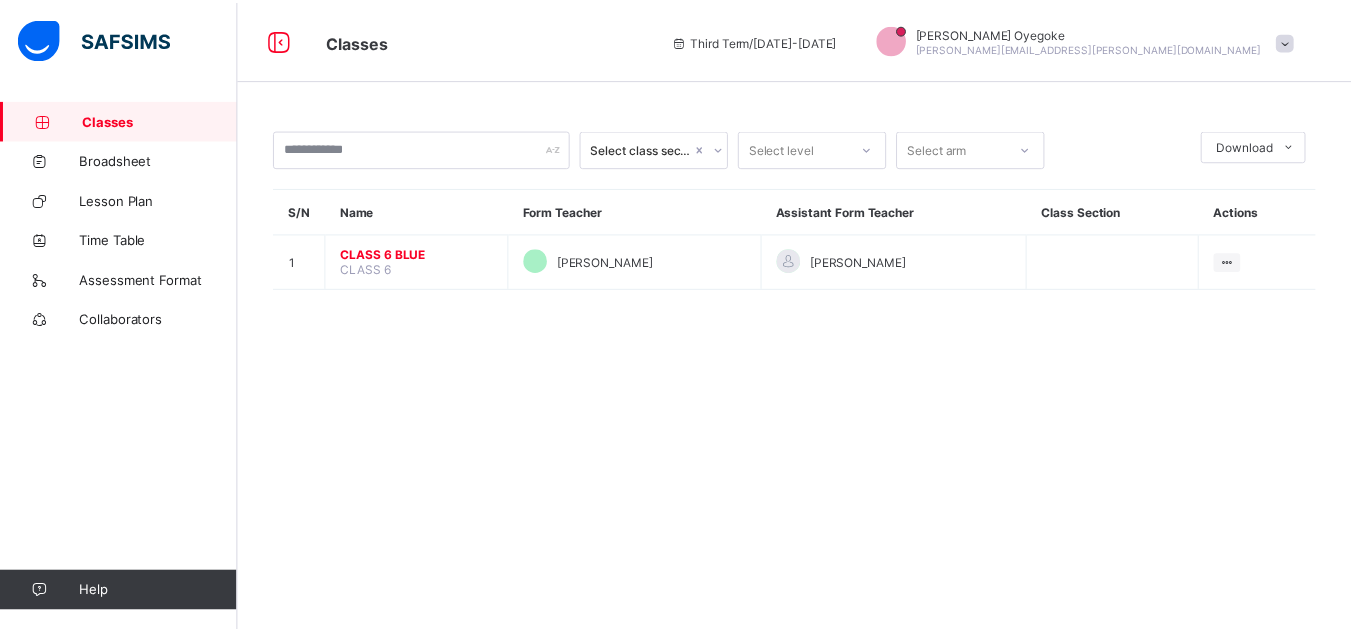 scroll, scrollTop: 0, scrollLeft: 0, axis: both 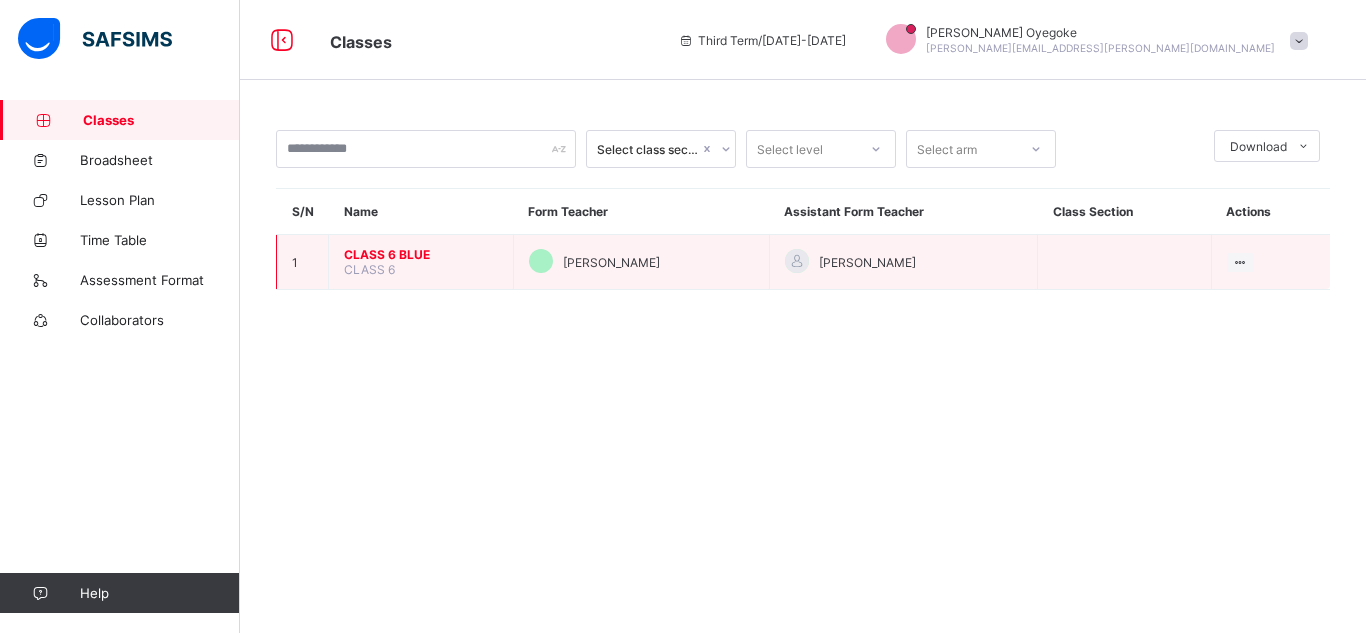 click on "CLASS 6   BLUE" at bounding box center (421, 254) 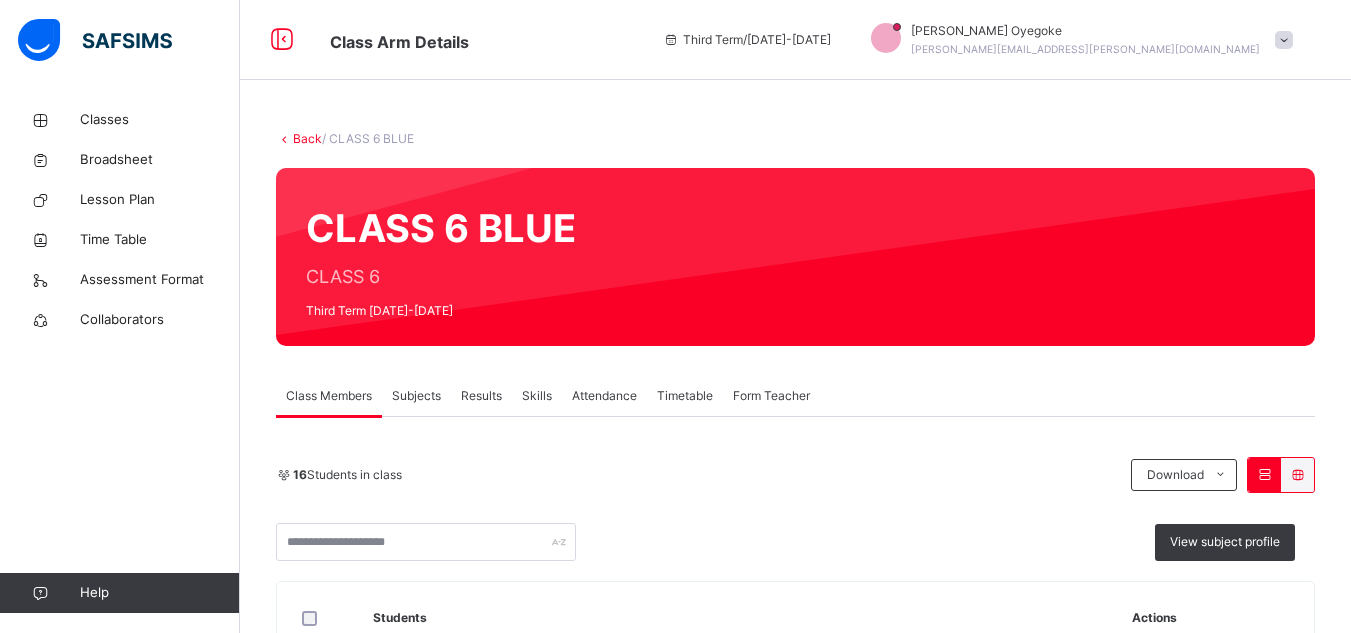 click on "Subjects" at bounding box center (416, 396) 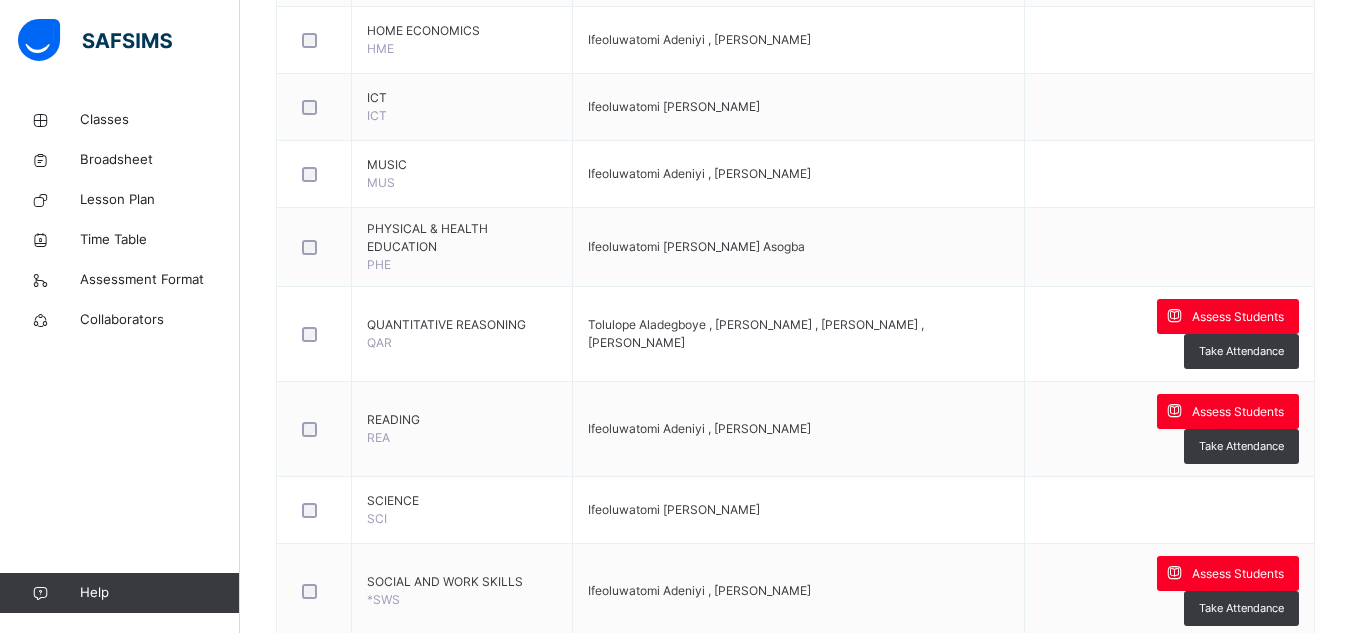 scroll, scrollTop: 1468, scrollLeft: 0, axis: vertical 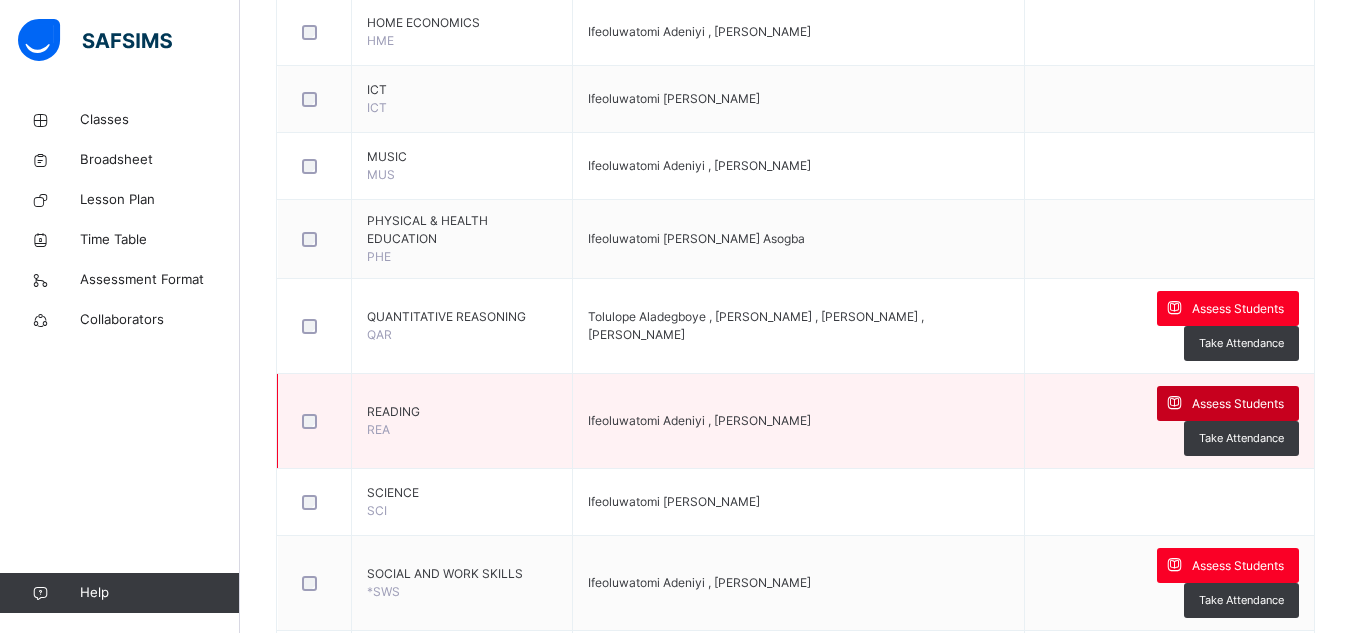 click on "Assess Students" at bounding box center (1238, 404) 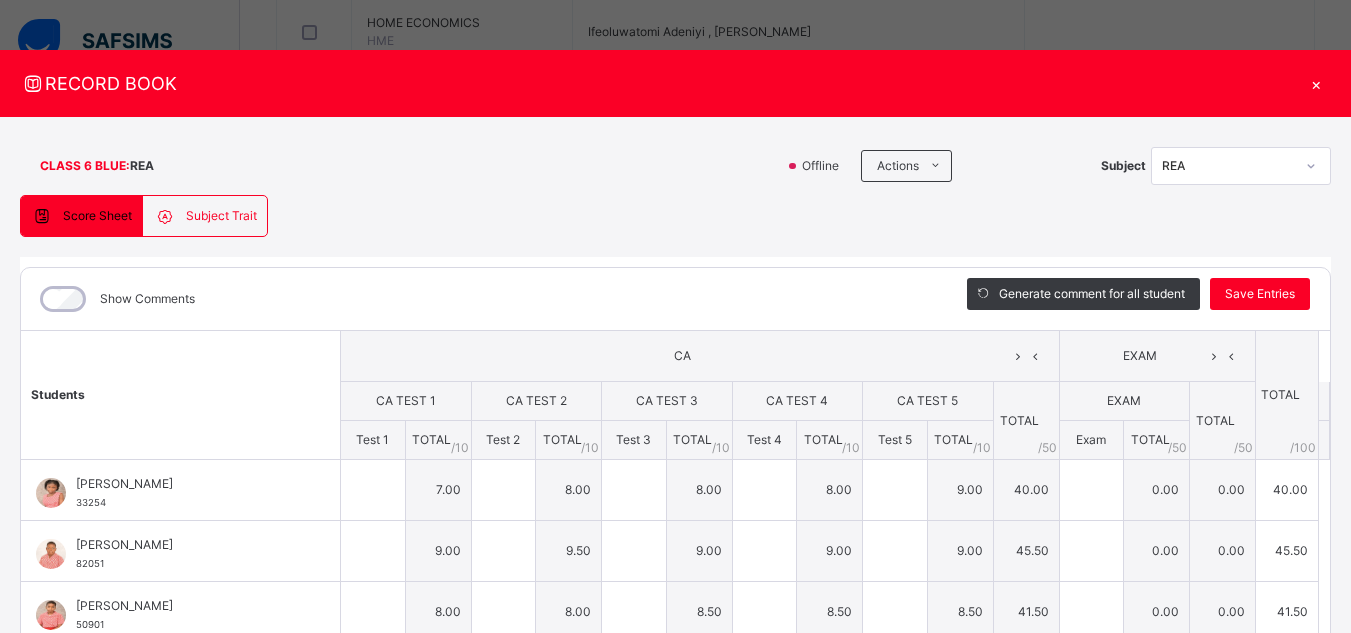 type on "*" 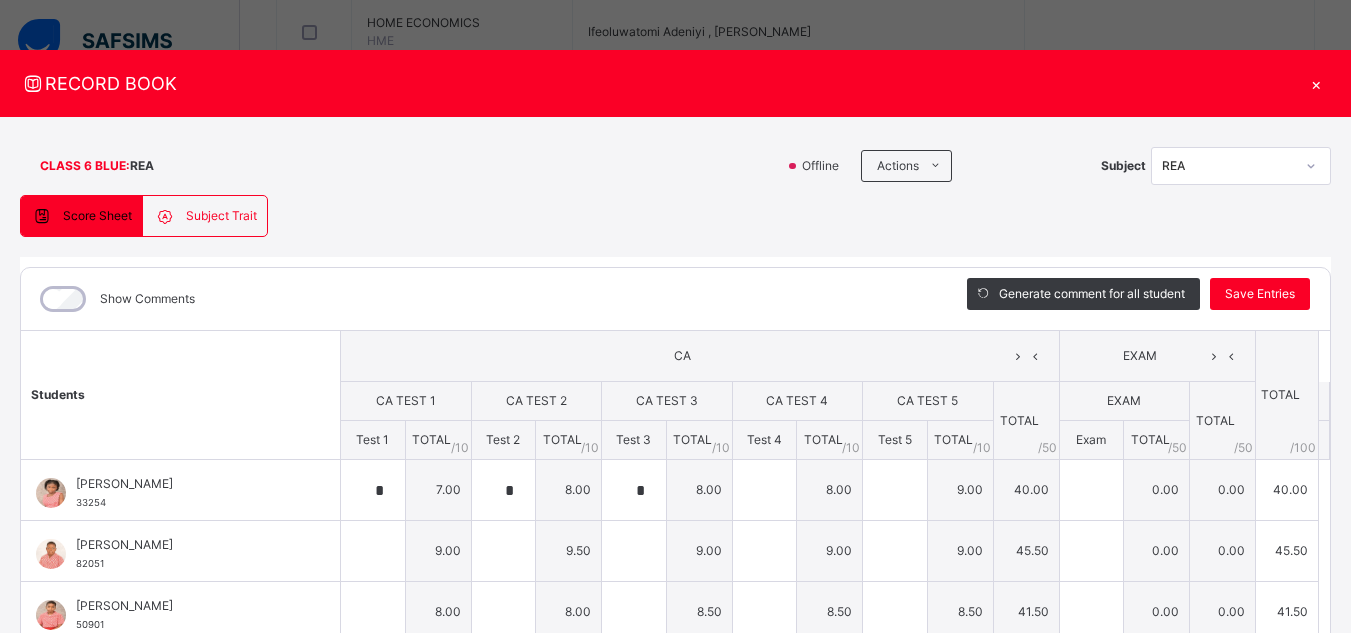 type on "*" 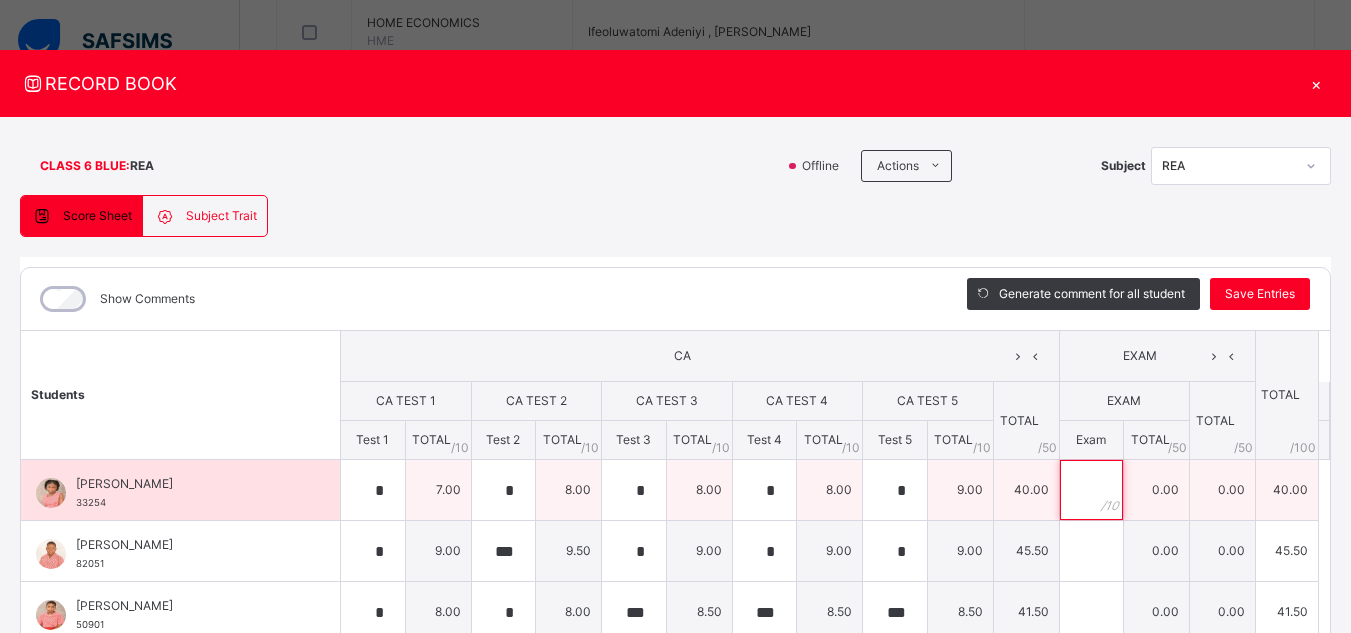 click at bounding box center (1092, 490) 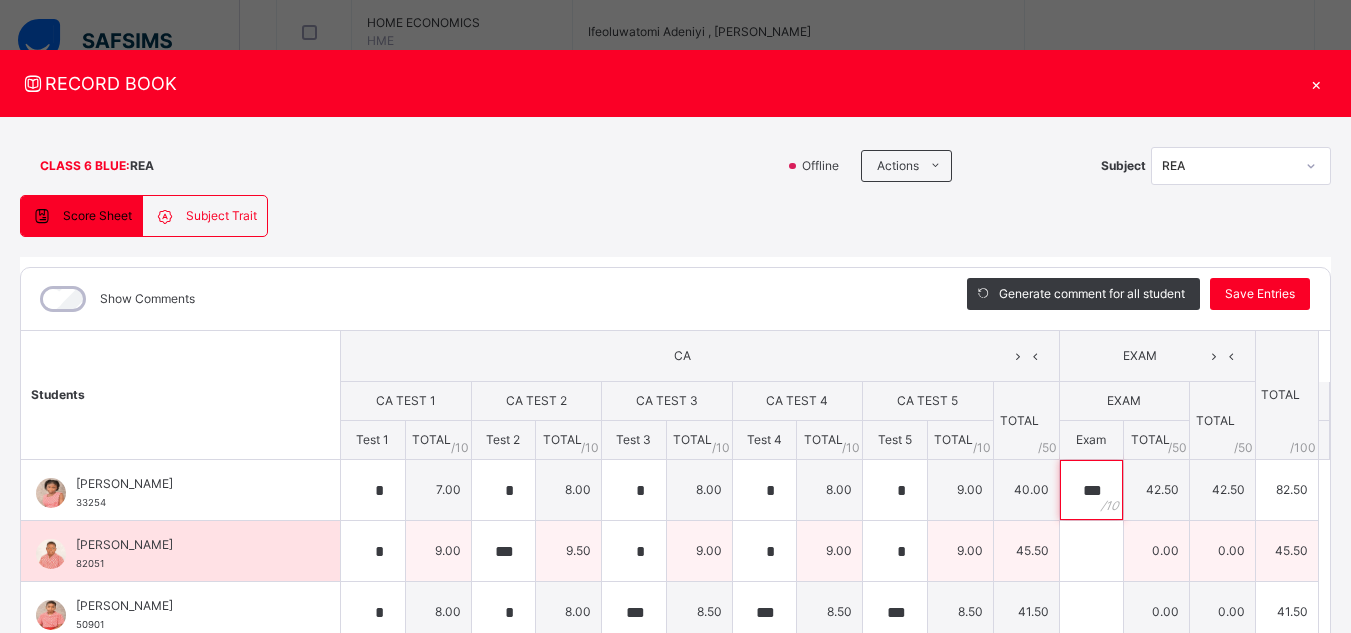 type on "***" 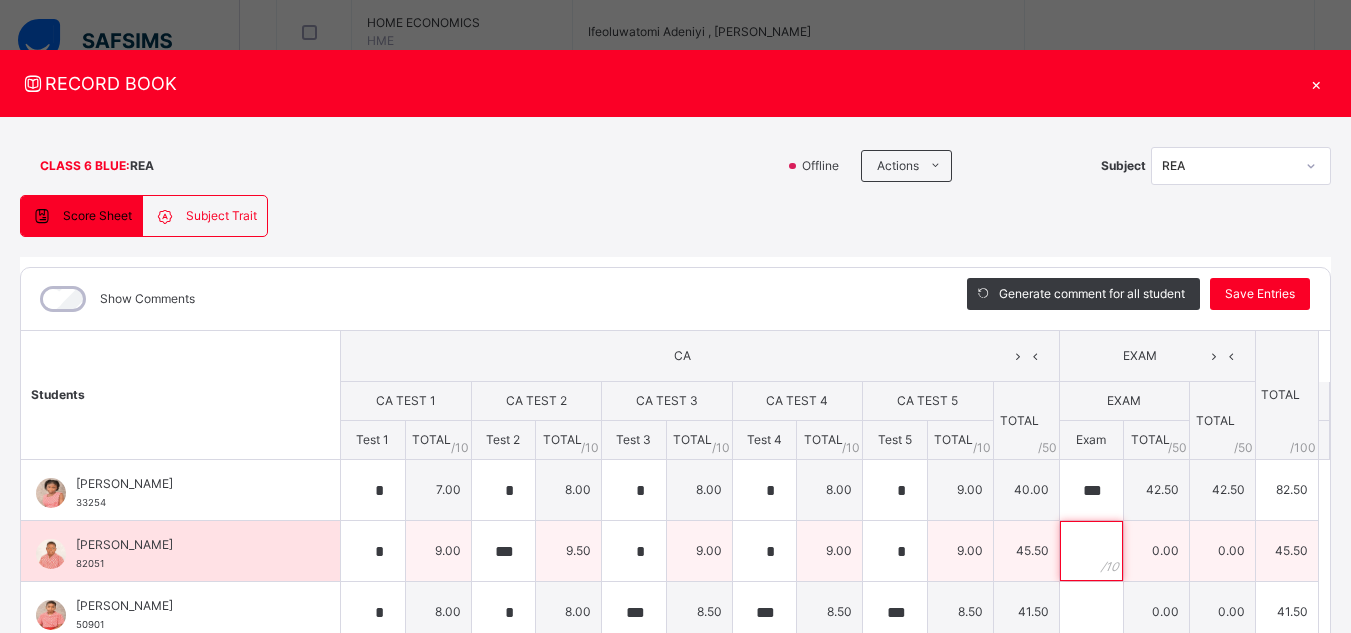 click at bounding box center (1092, 551) 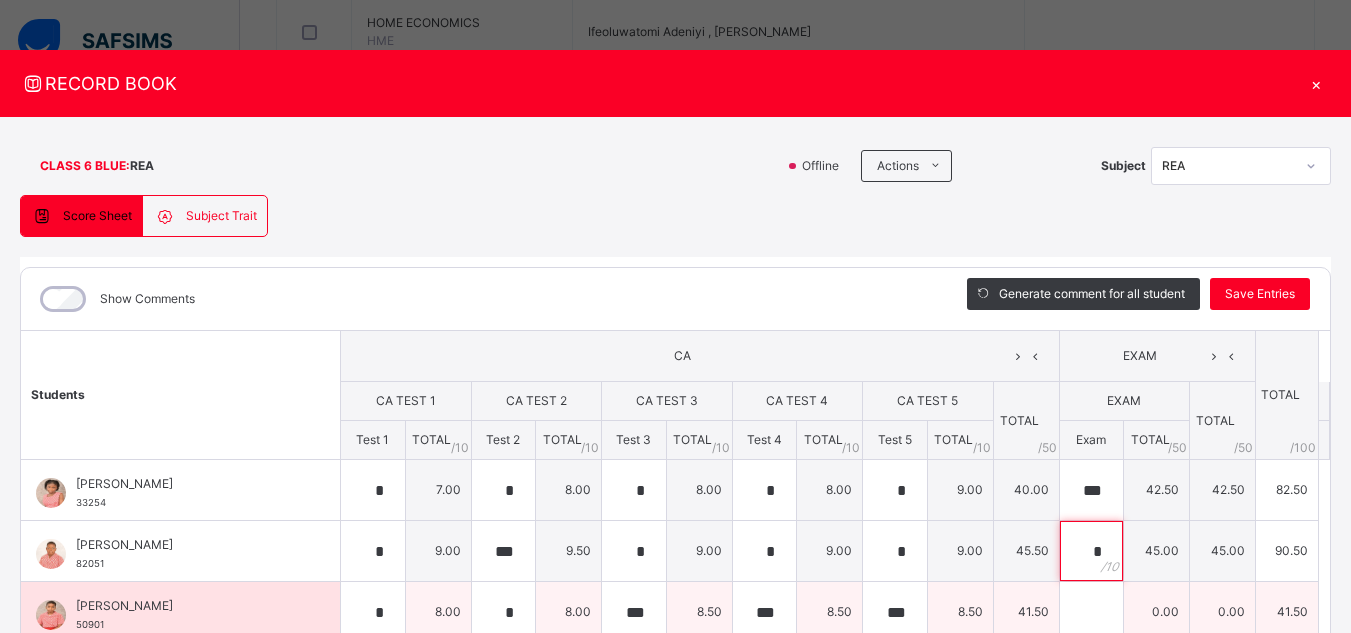 type on "*" 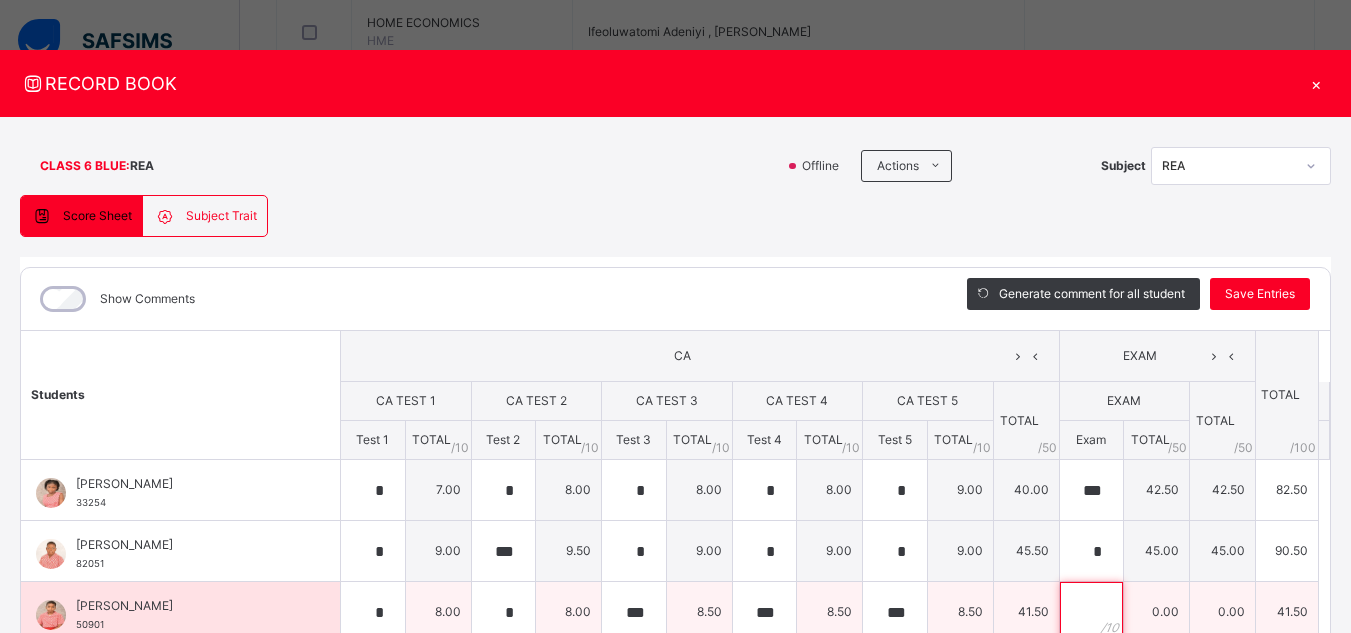 click at bounding box center (1092, 612) 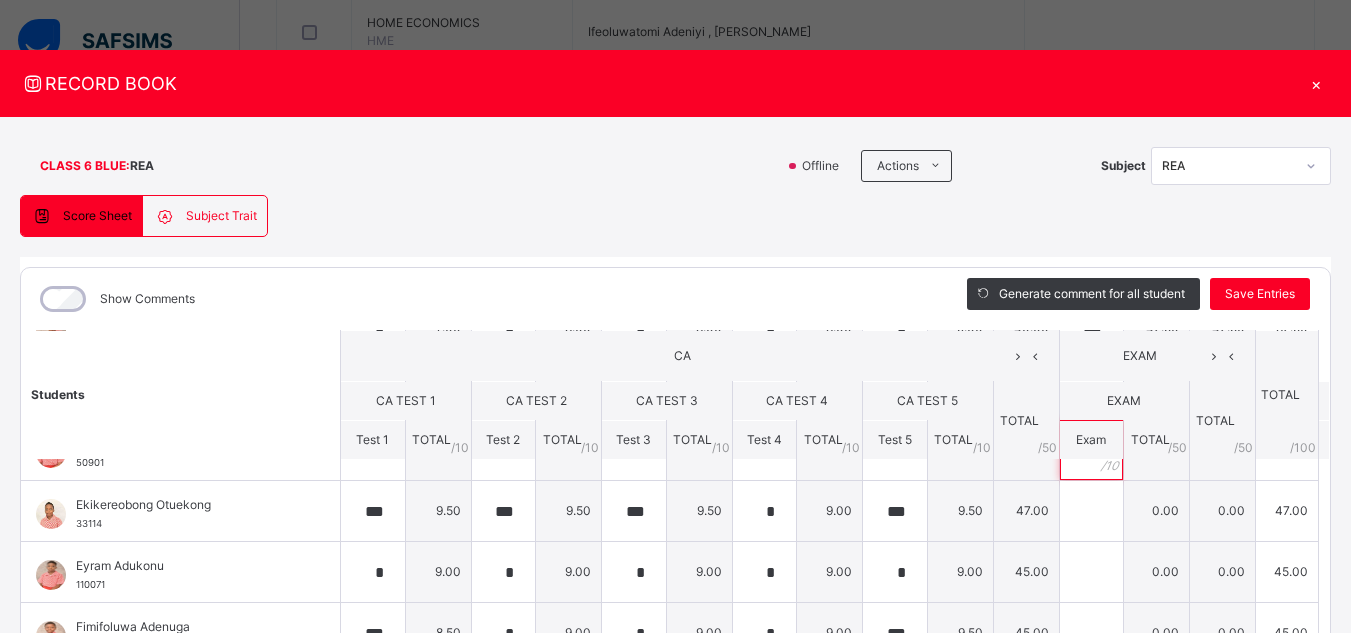 scroll, scrollTop: 112, scrollLeft: 0, axis: vertical 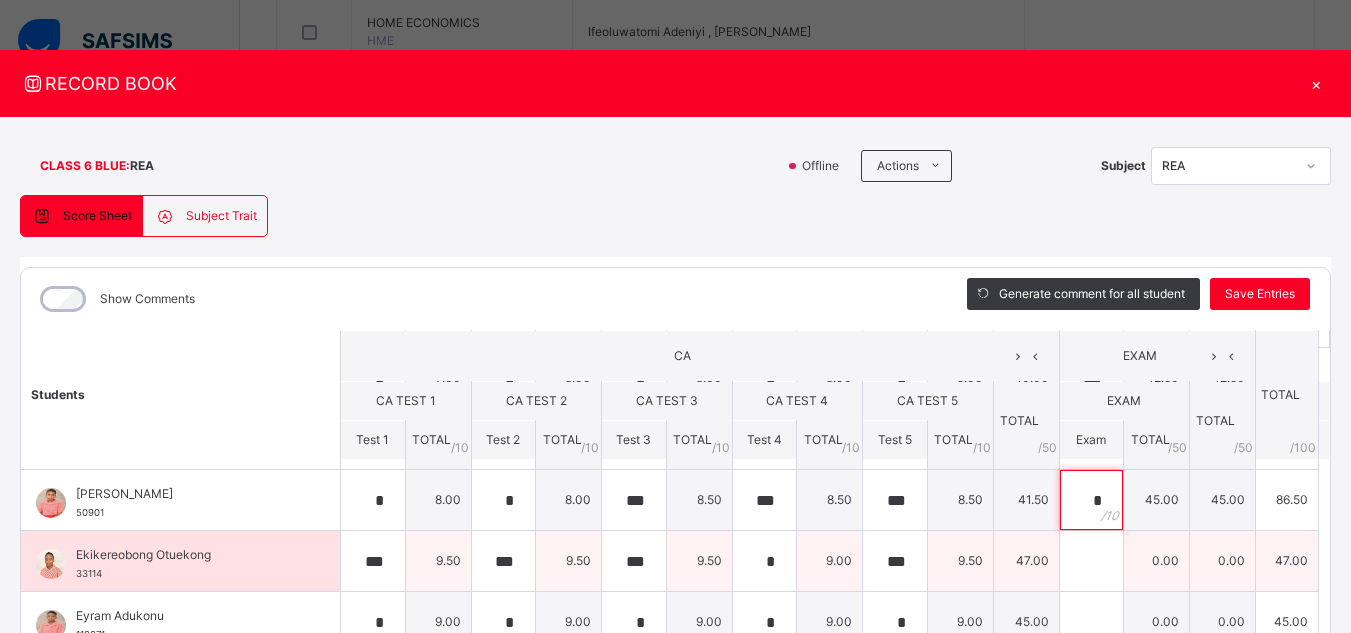 type on "*" 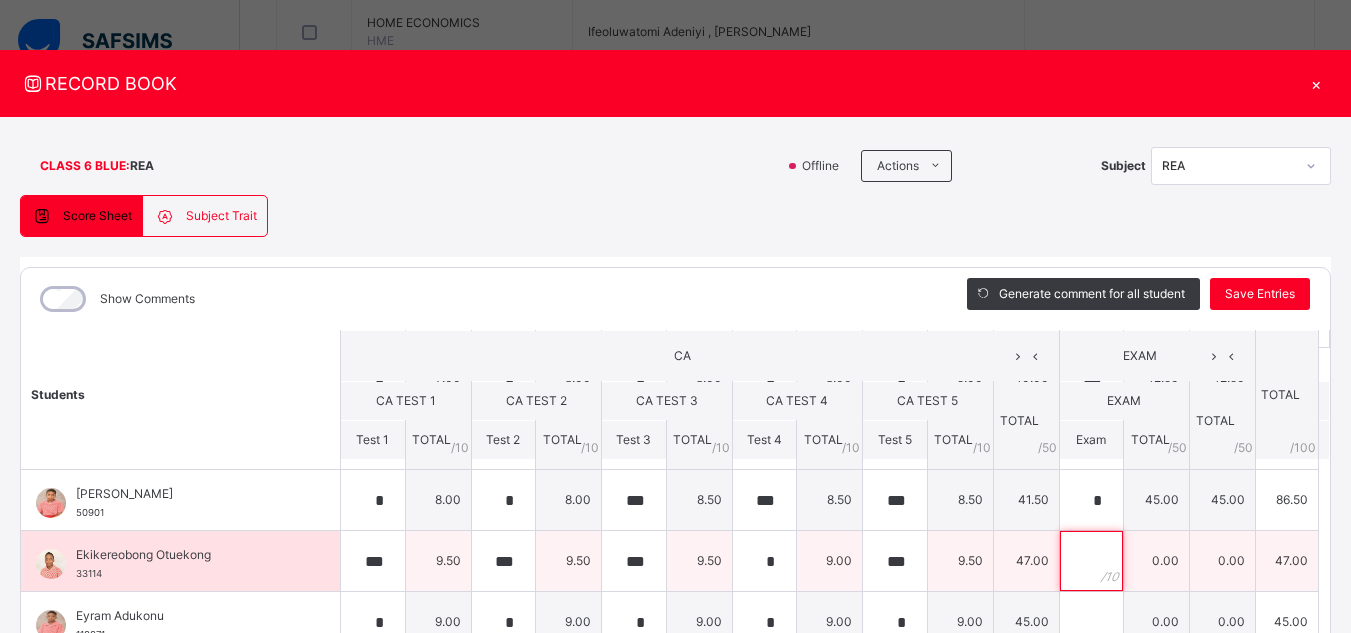 click at bounding box center [1092, 561] 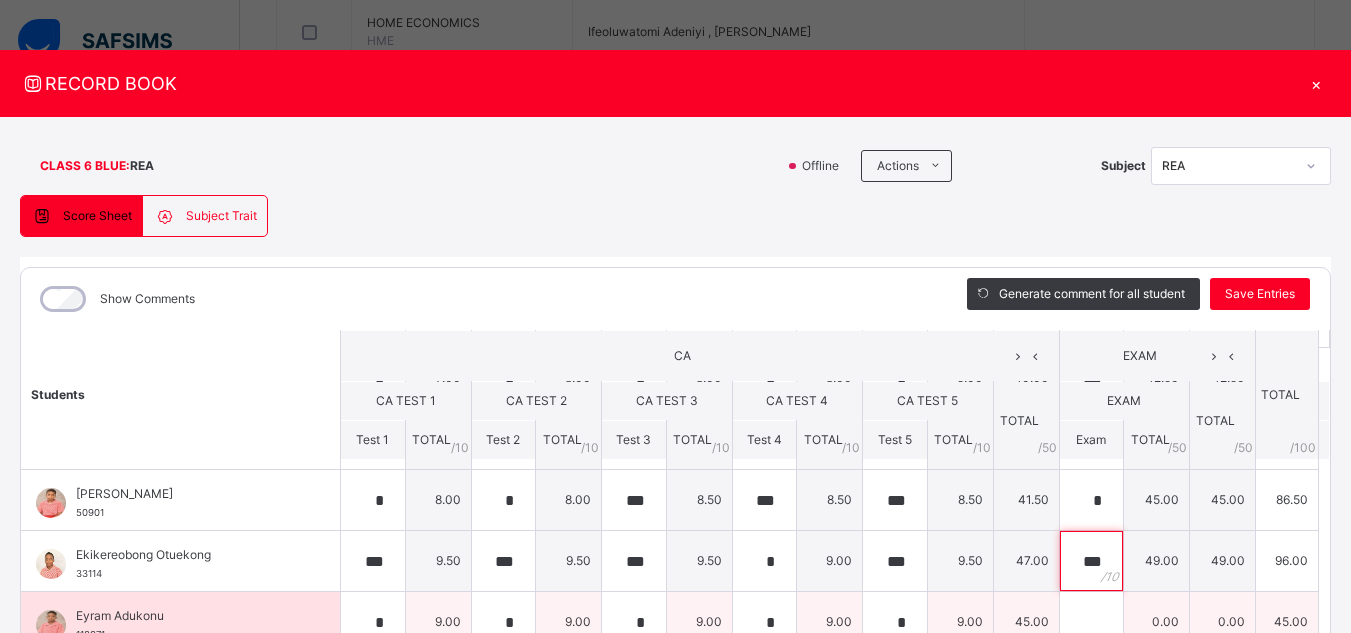 type on "***" 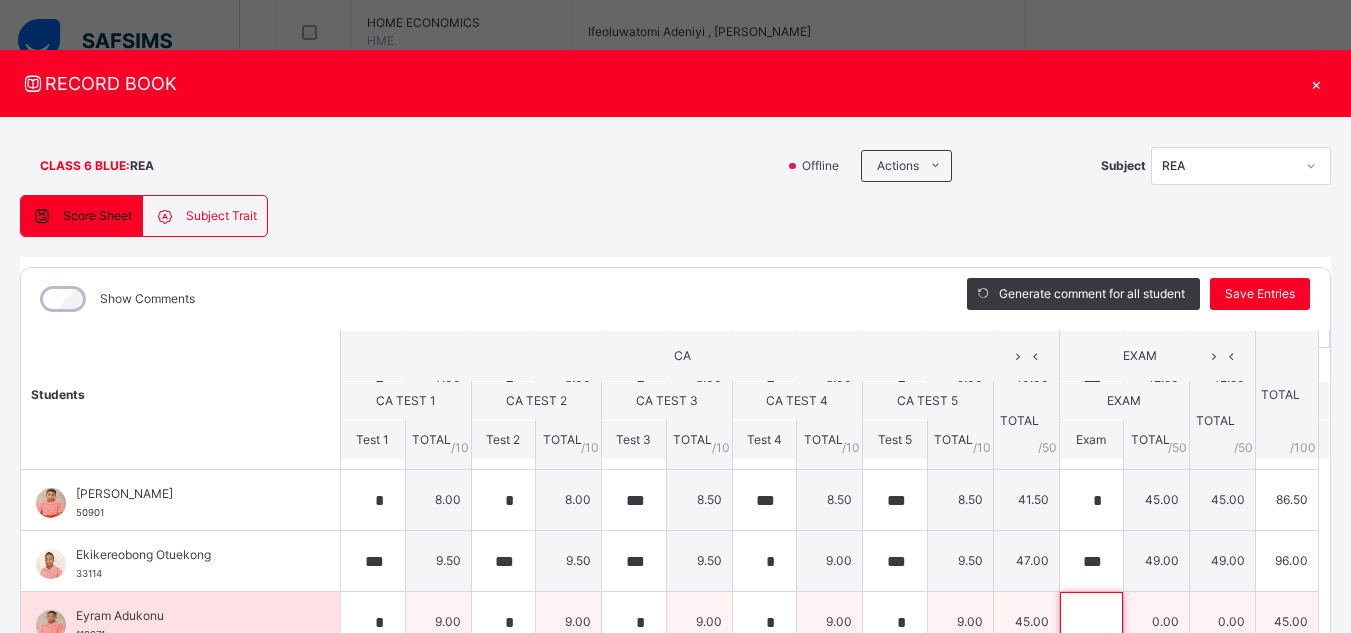 click at bounding box center (1092, 622) 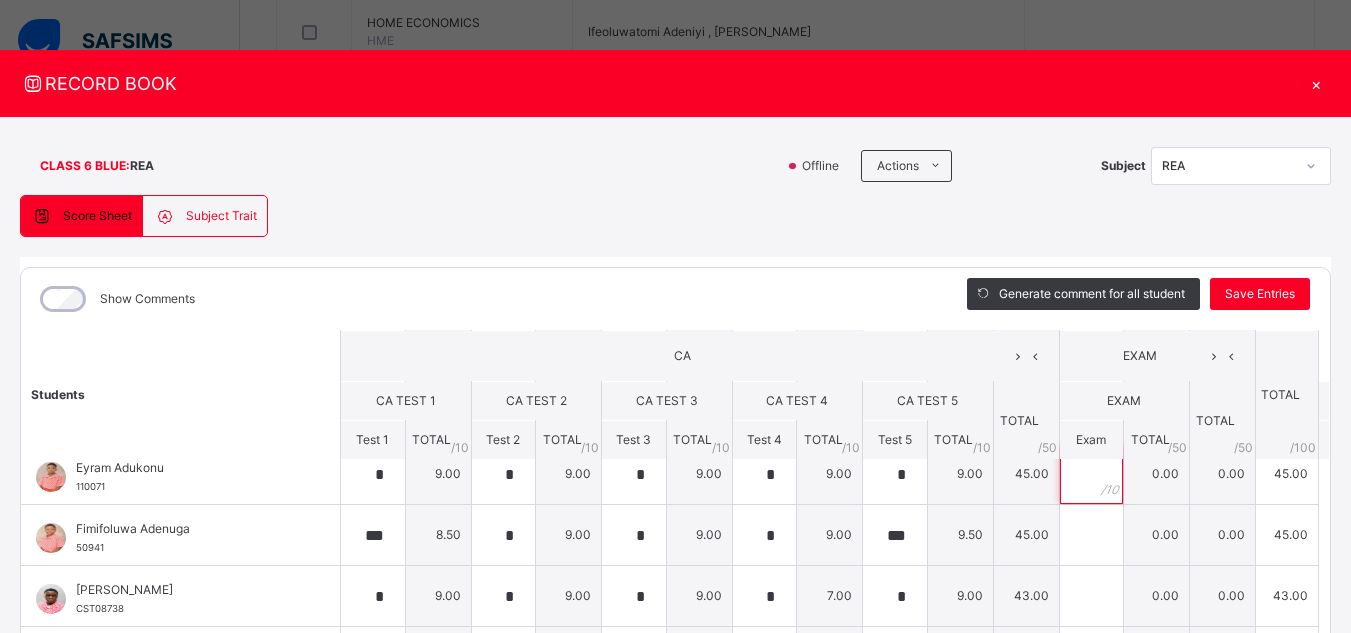 scroll, scrollTop: 253, scrollLeft: 0, axis: vertical 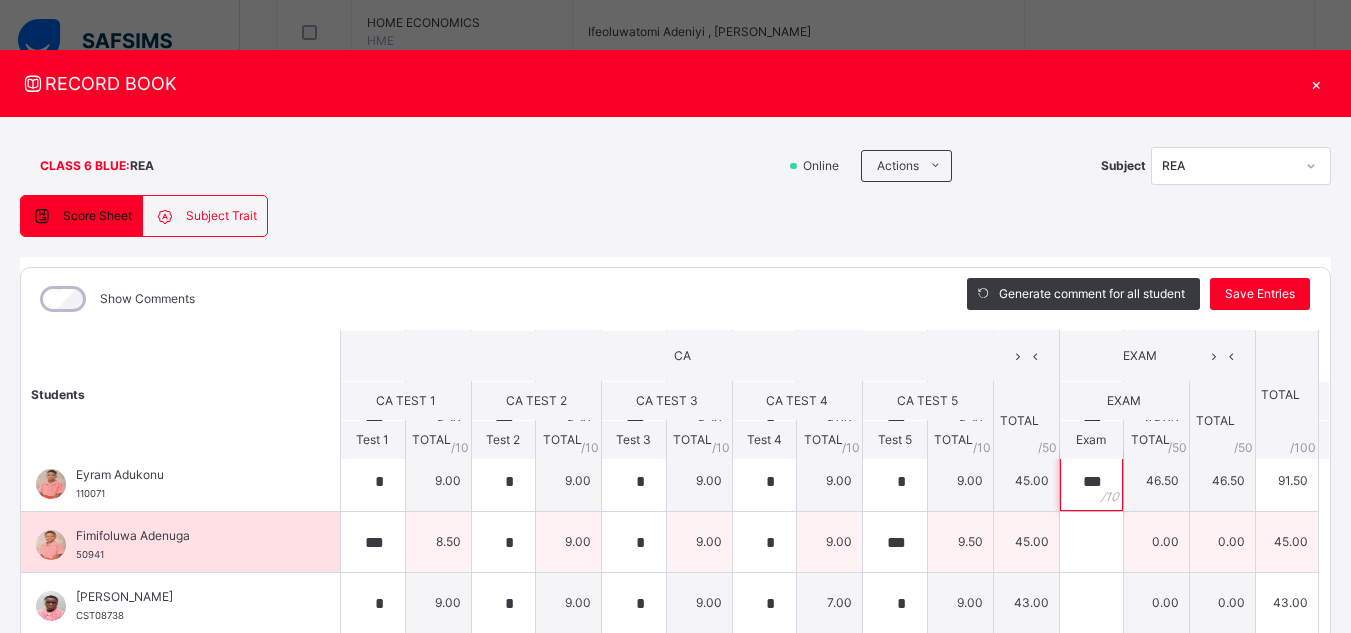 type on "***" 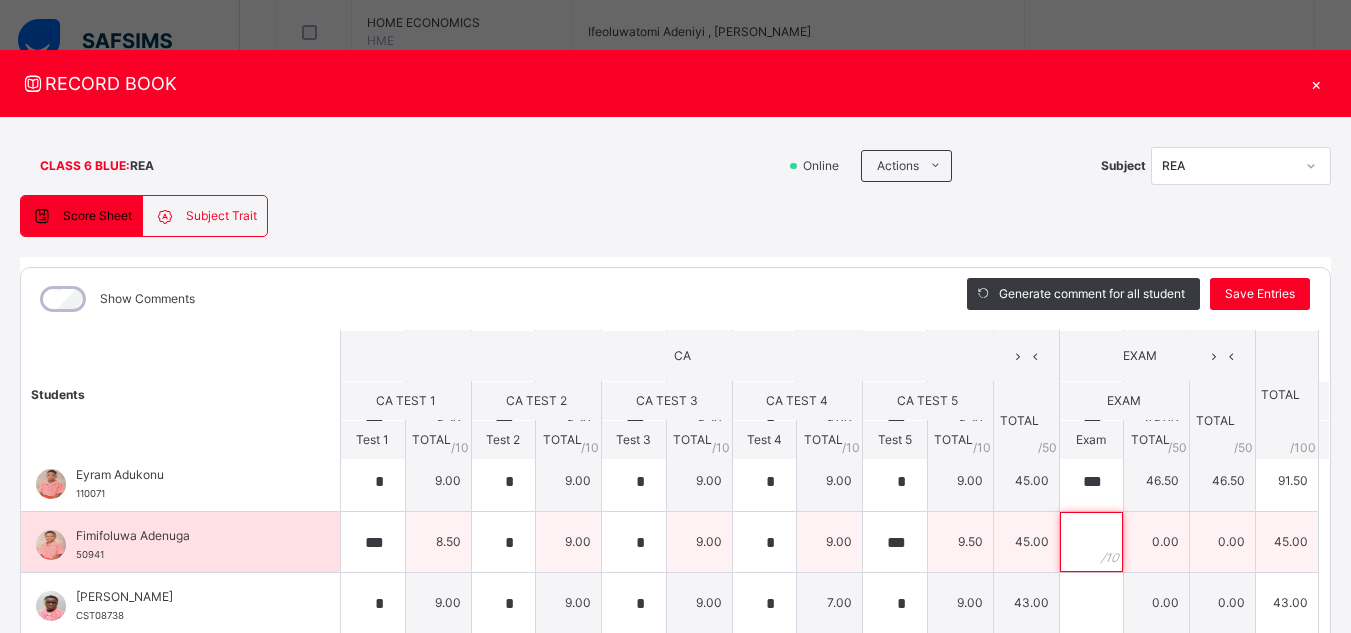 click at bounding box center [1092, 542] 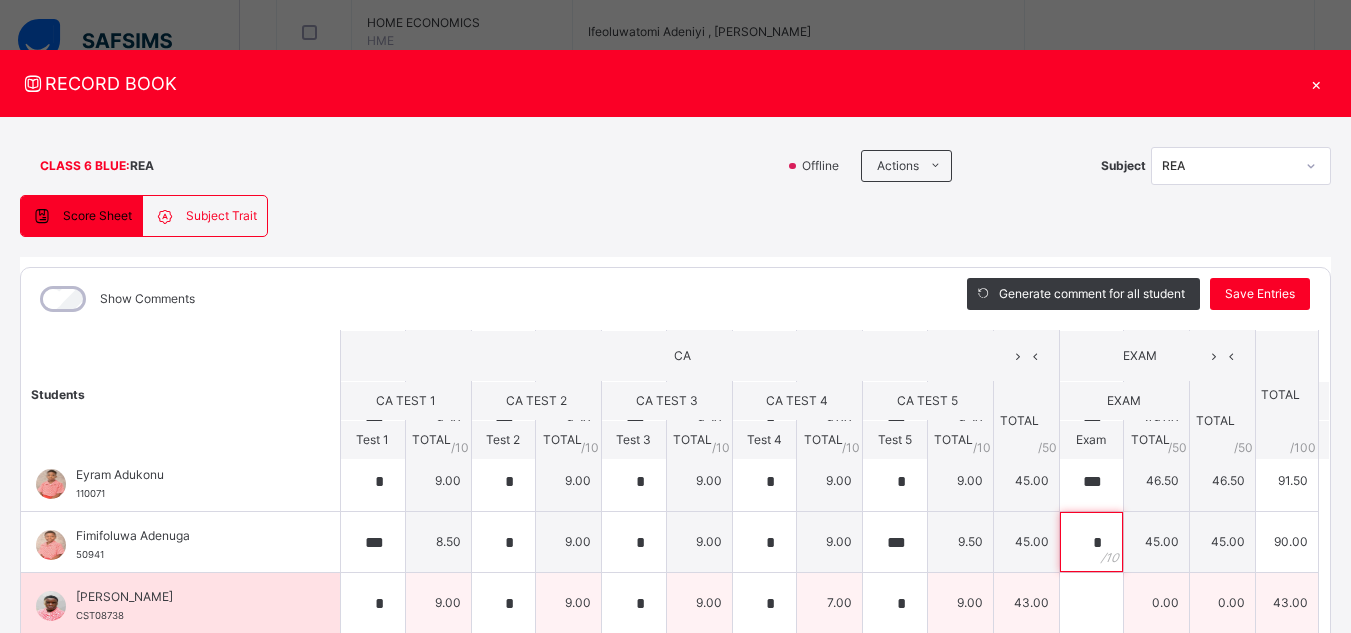 type on "*" 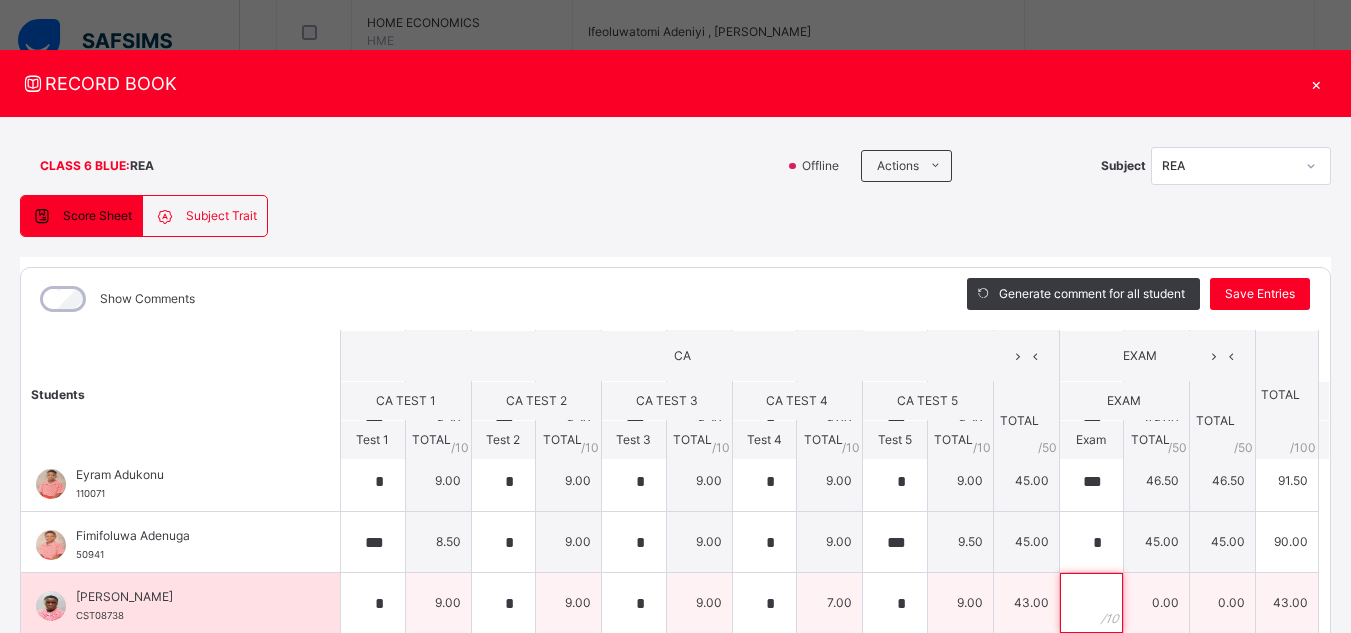 click at bounding box center (1092, 603) 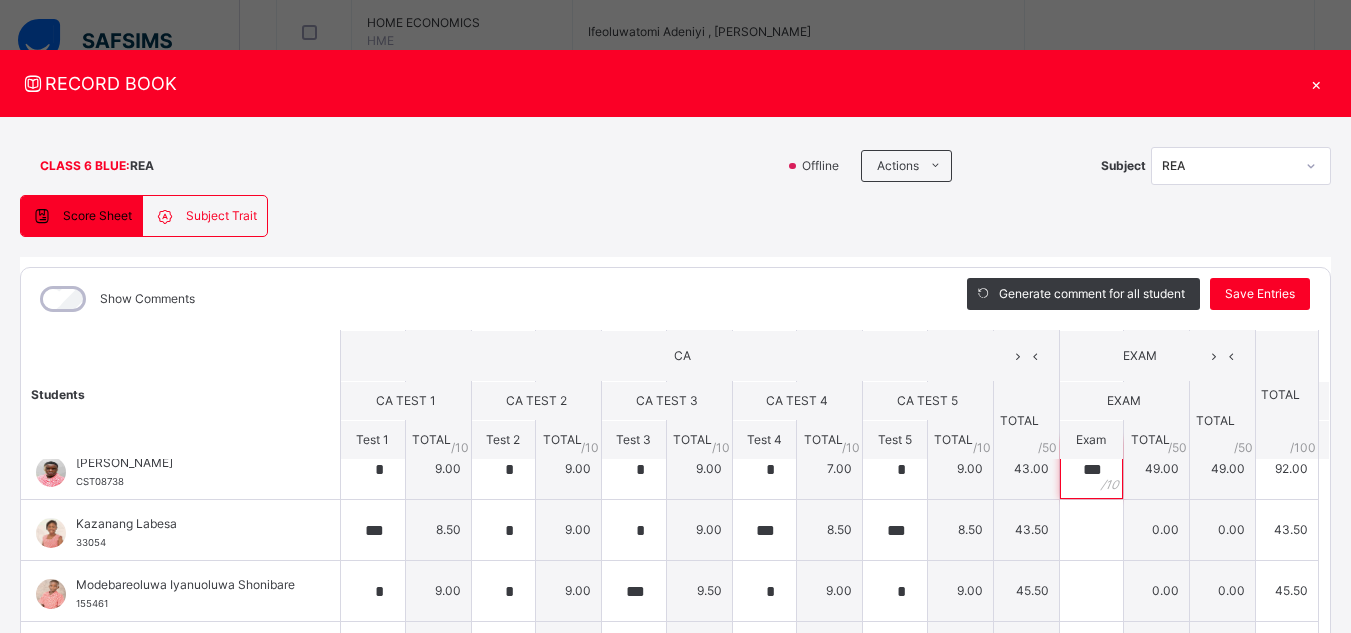 scroll, scrollTop: 360, scrollLeft: 0, axis: vertical 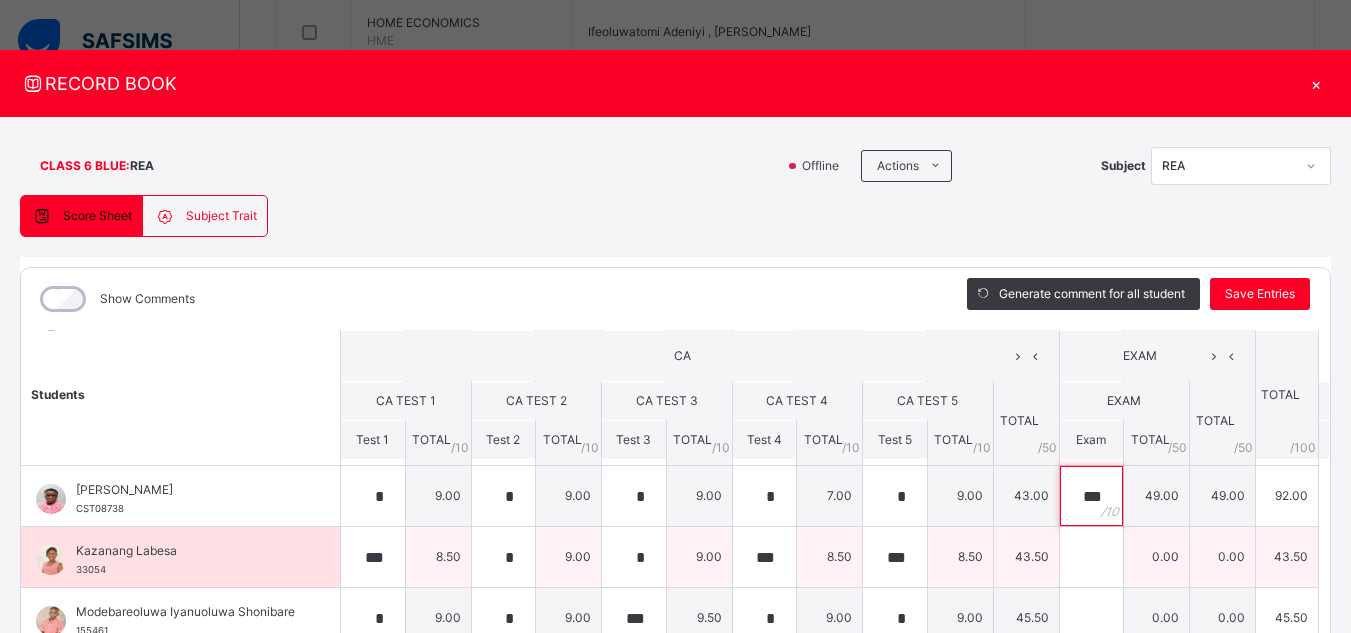 type on "***" 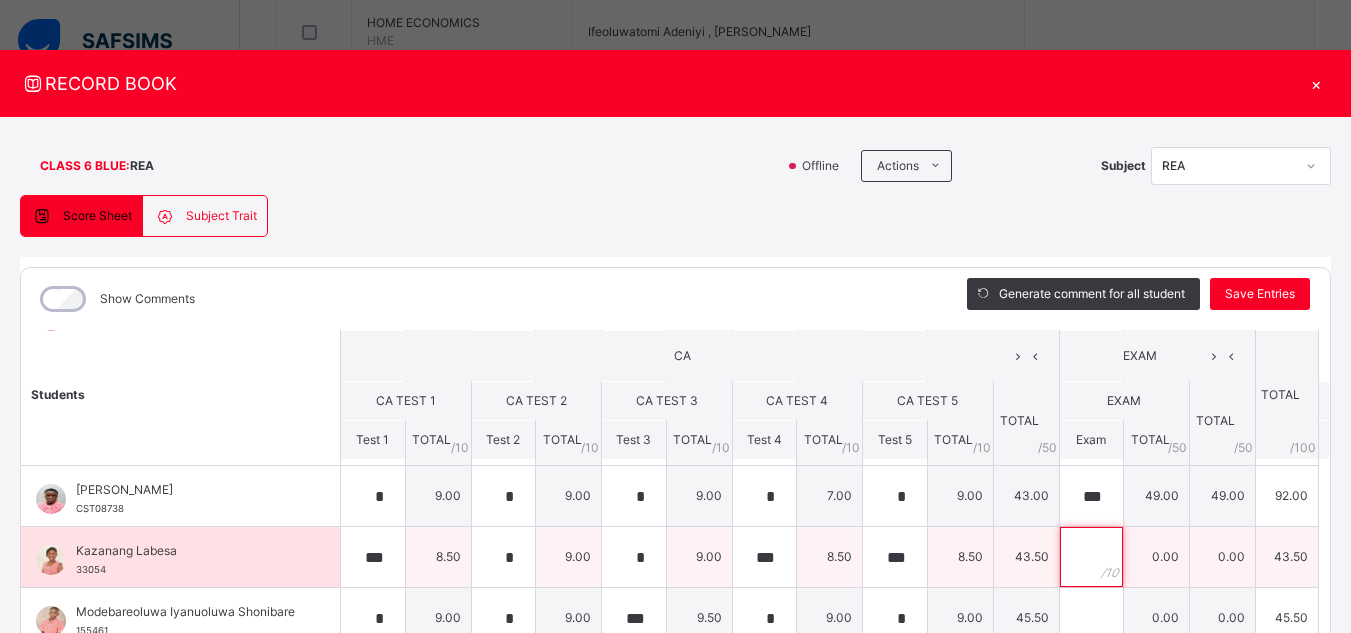 click at bounding box center [1092, 557] 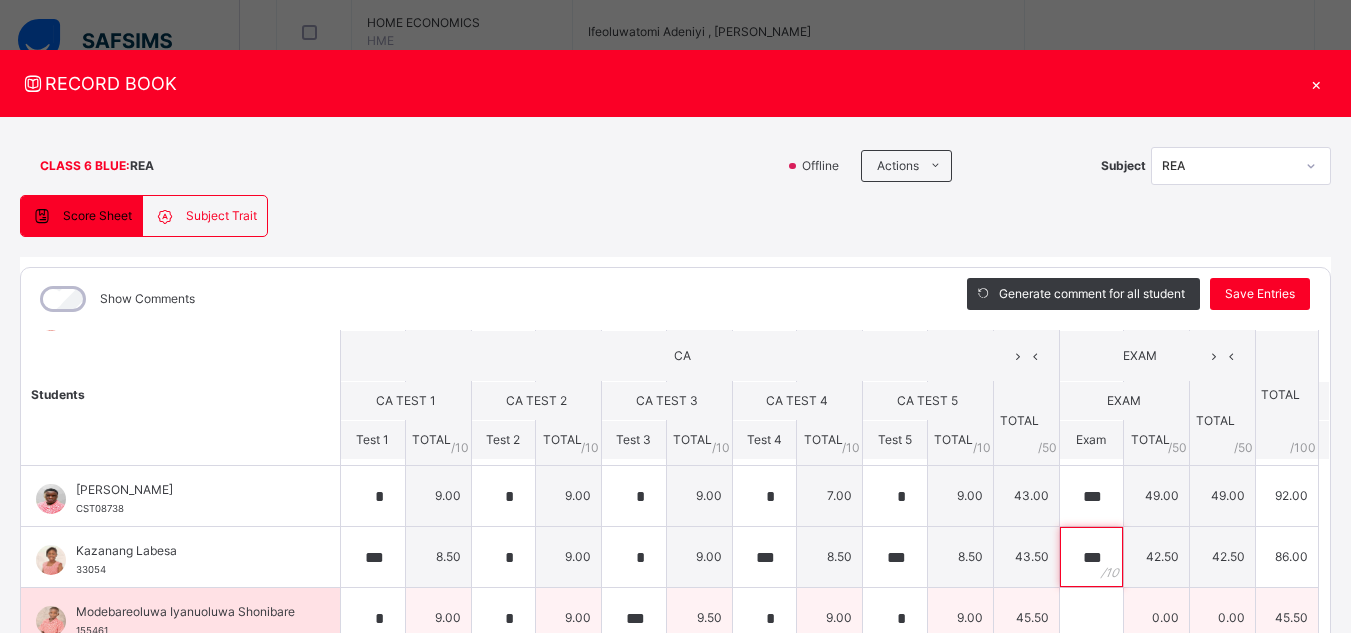 type on "***" 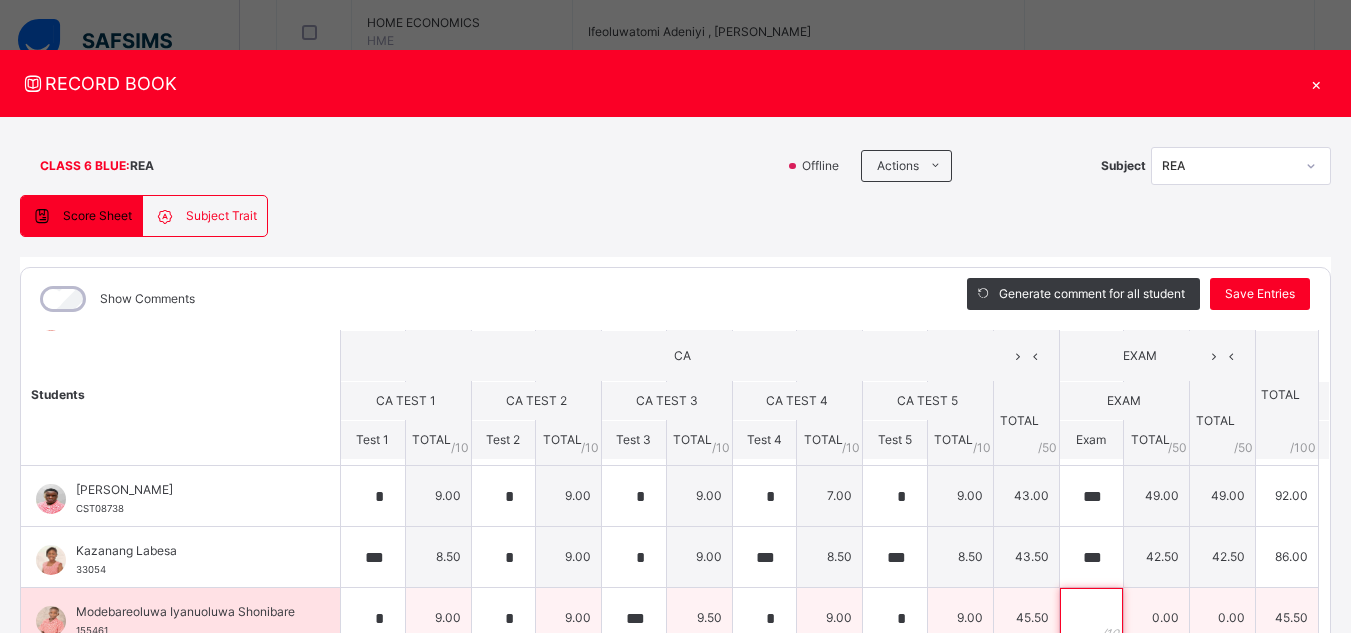 click at bounding box center (1092, 618) 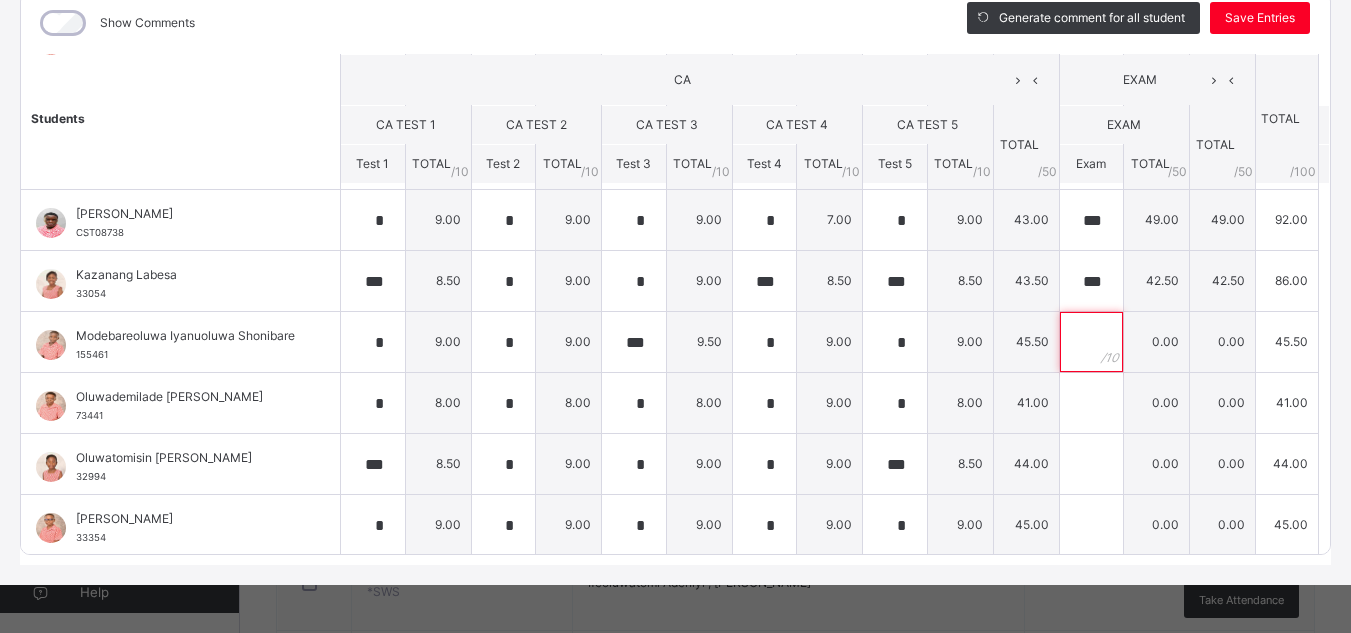 scroll, scrollTop: 278, scrollLeft: 0, axis: vertical 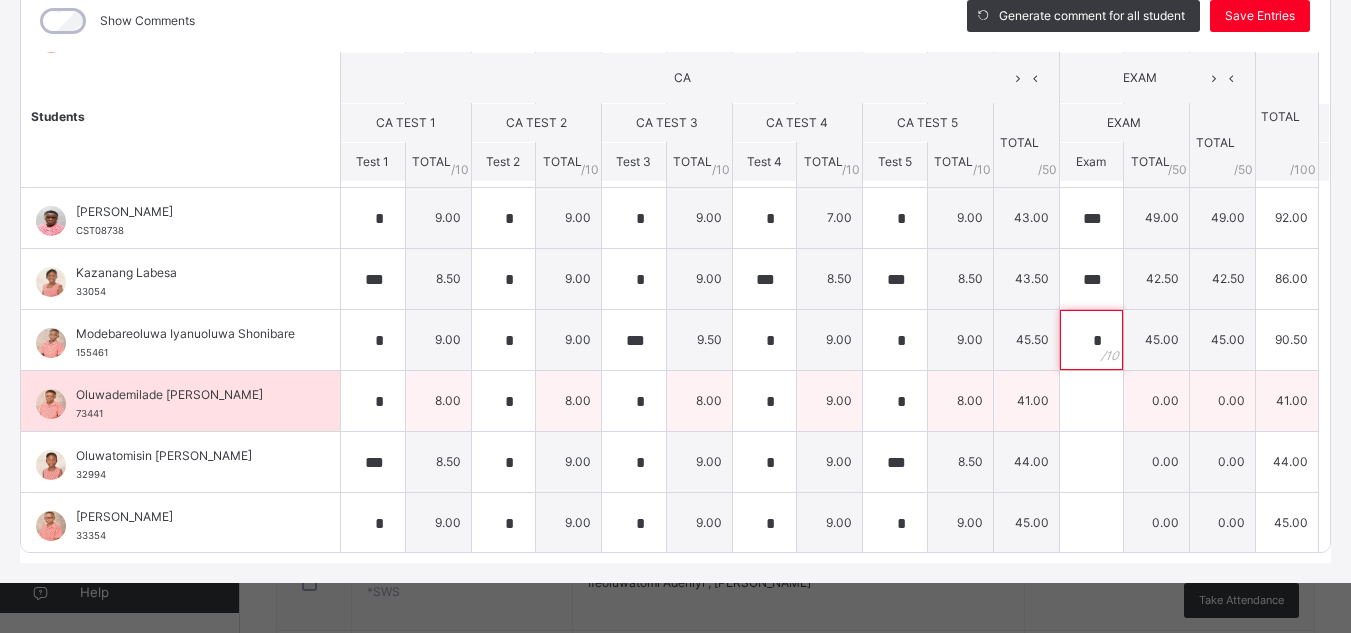 type on "*" 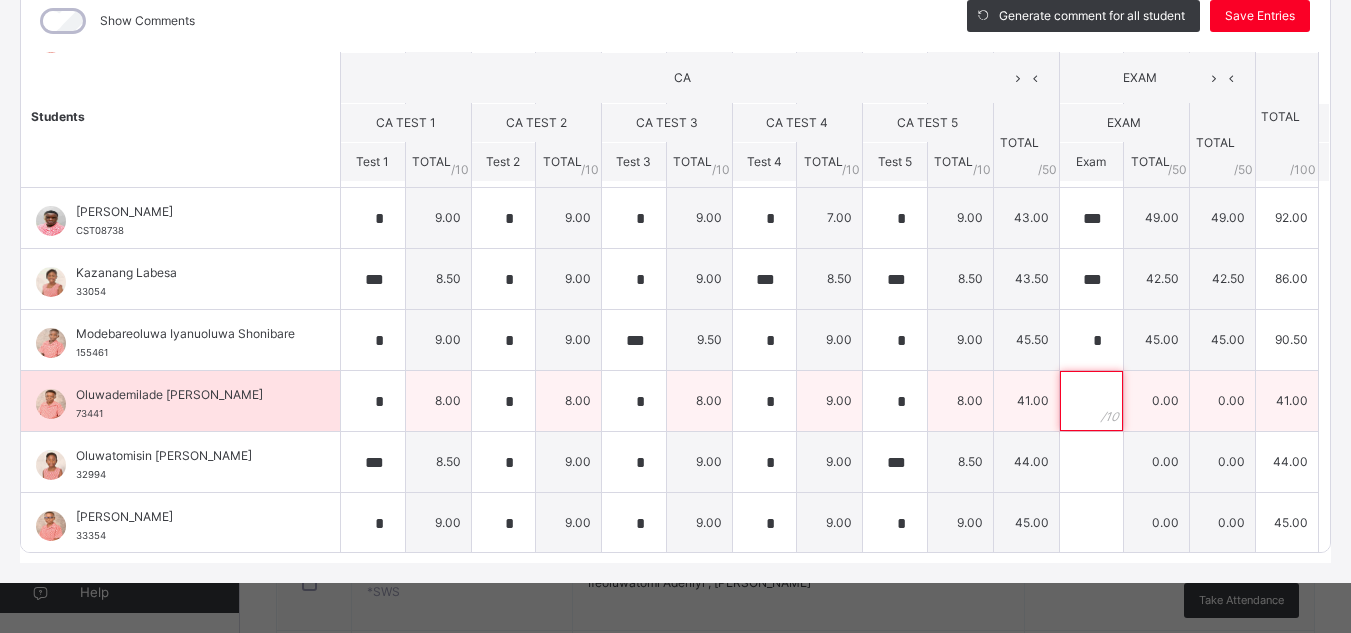 click at bounding box center (1092, 401) 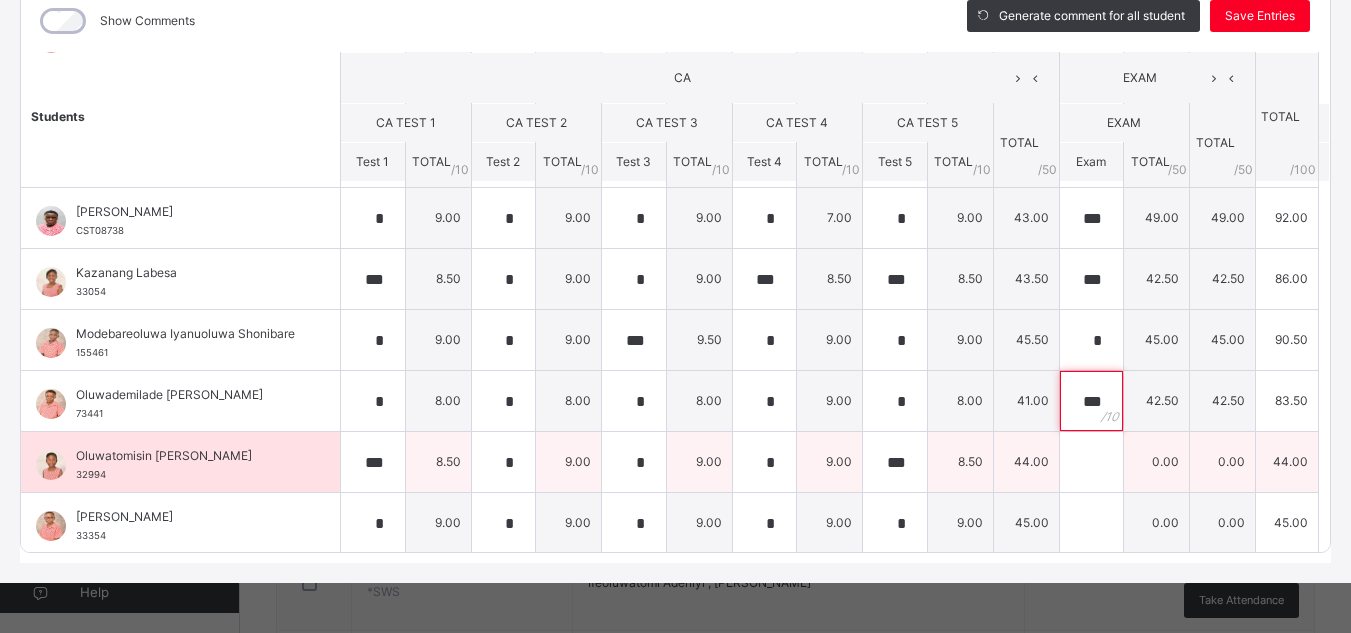 type on "***" 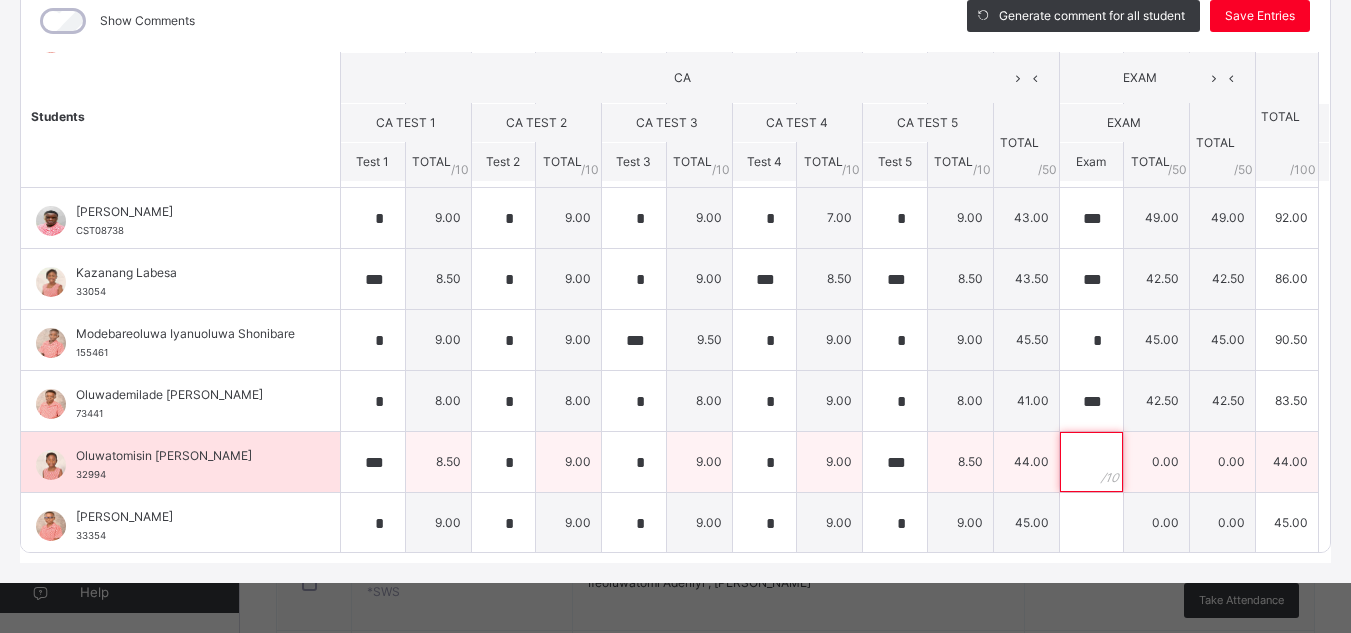 click at bounding box center (1092, 462) 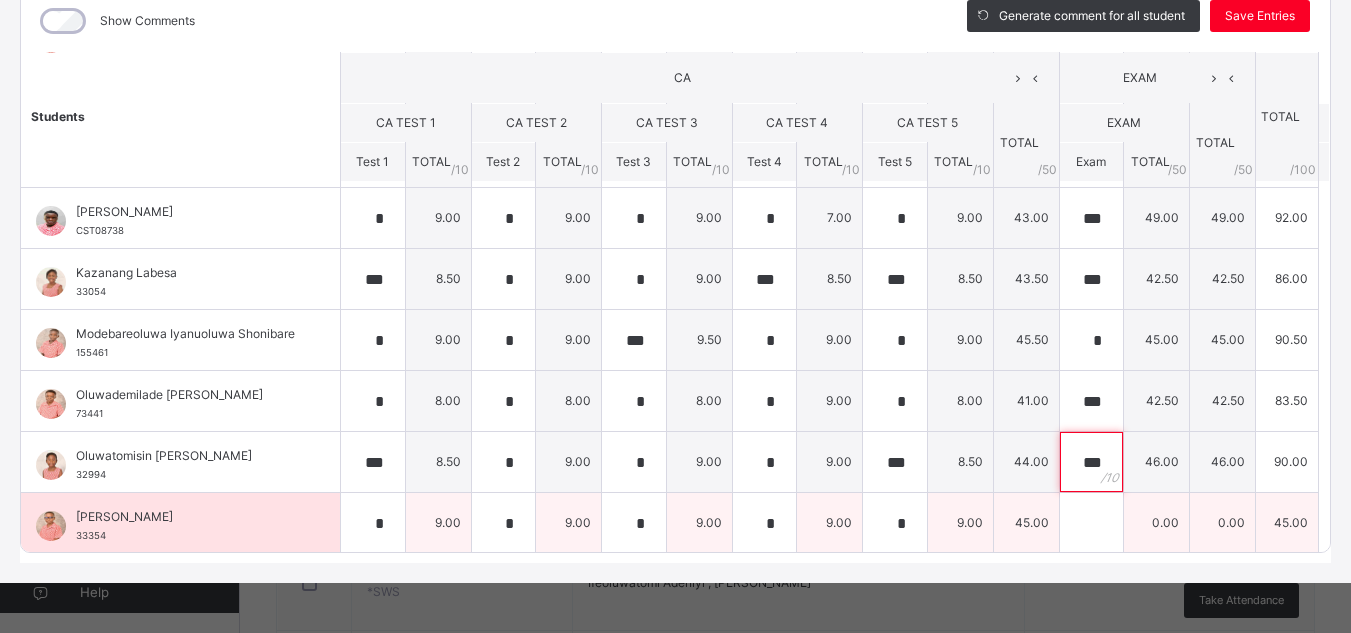 type on "***" 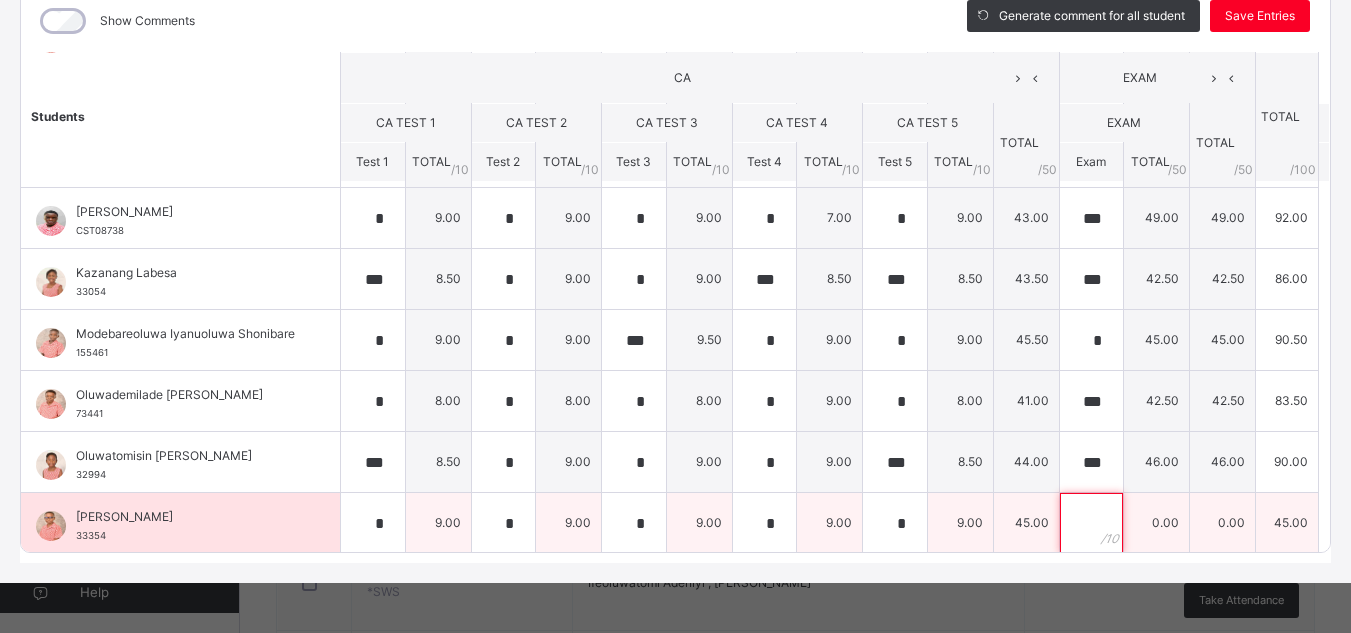 click at bounding box center [1092, 523] 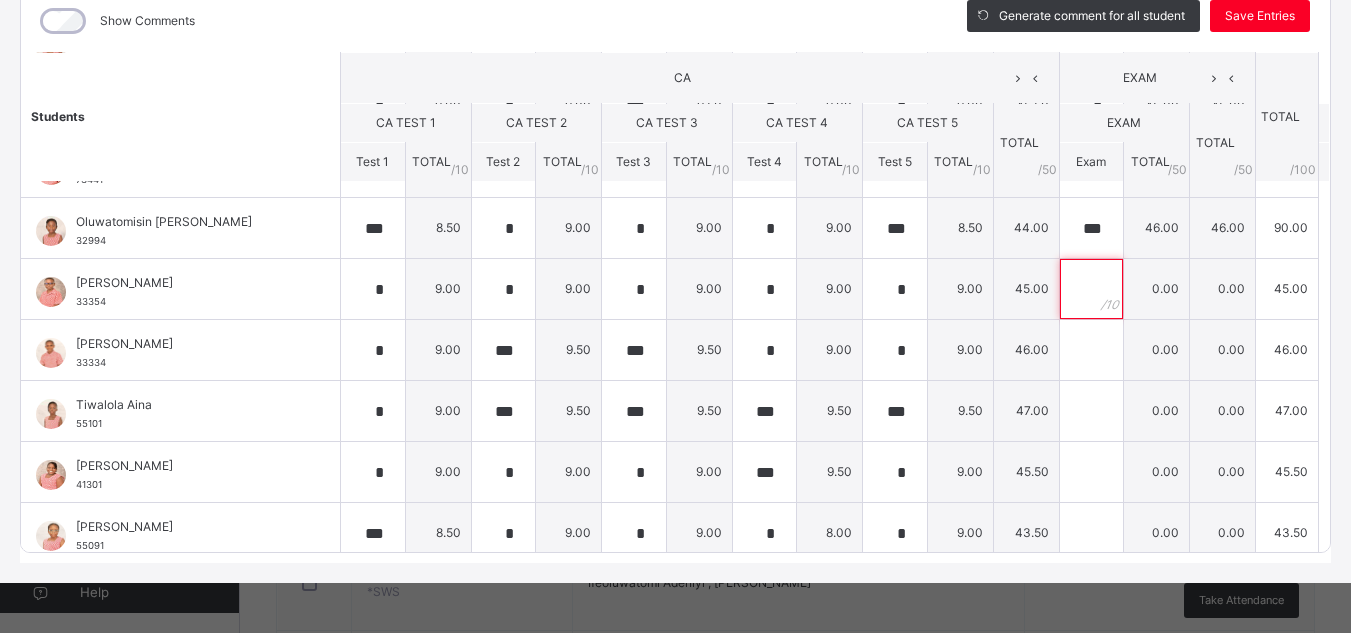 scroll, scrollTop: 606, scrollLeft: 0, axis: vertical 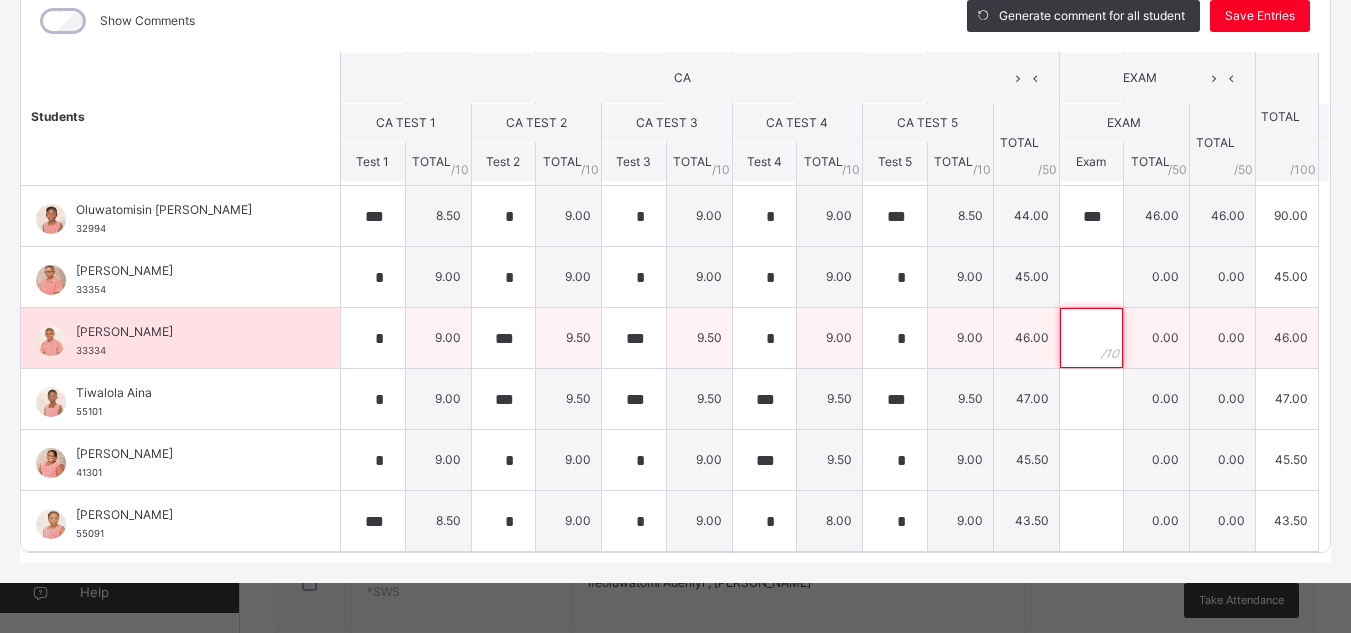 click at bounding box center [1092, 338] 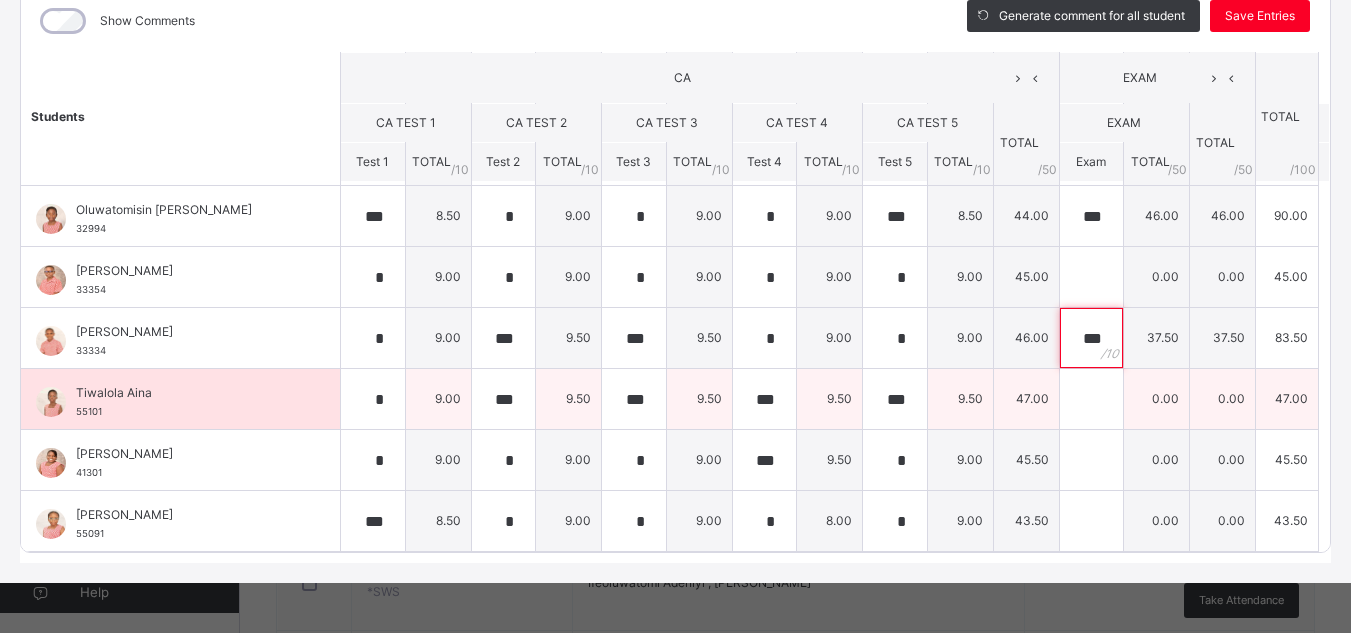 type on "***" 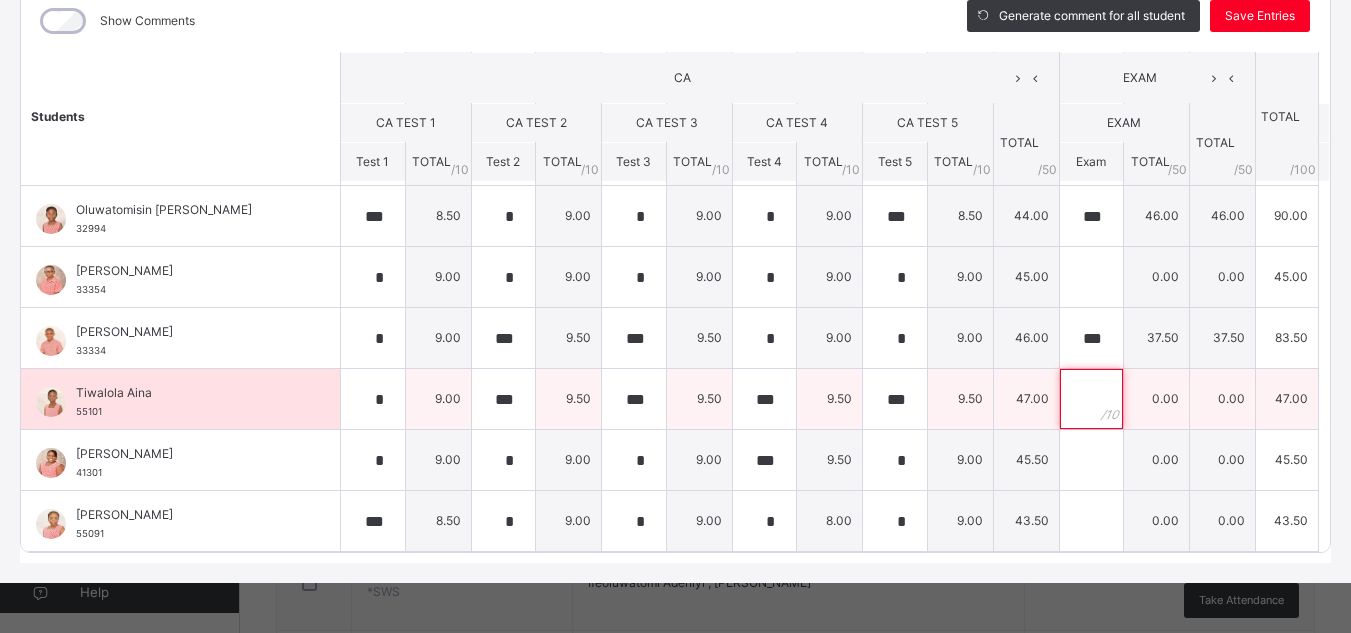 click at bounding box center (1092, 399) 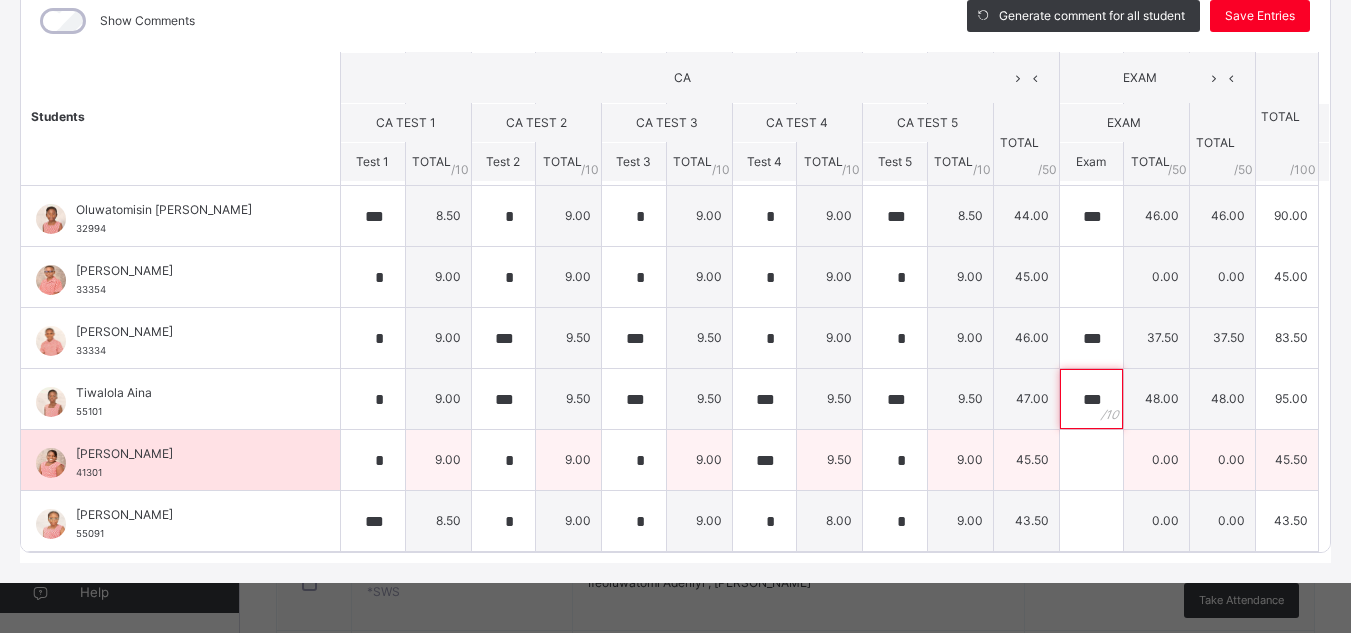 type on "***" 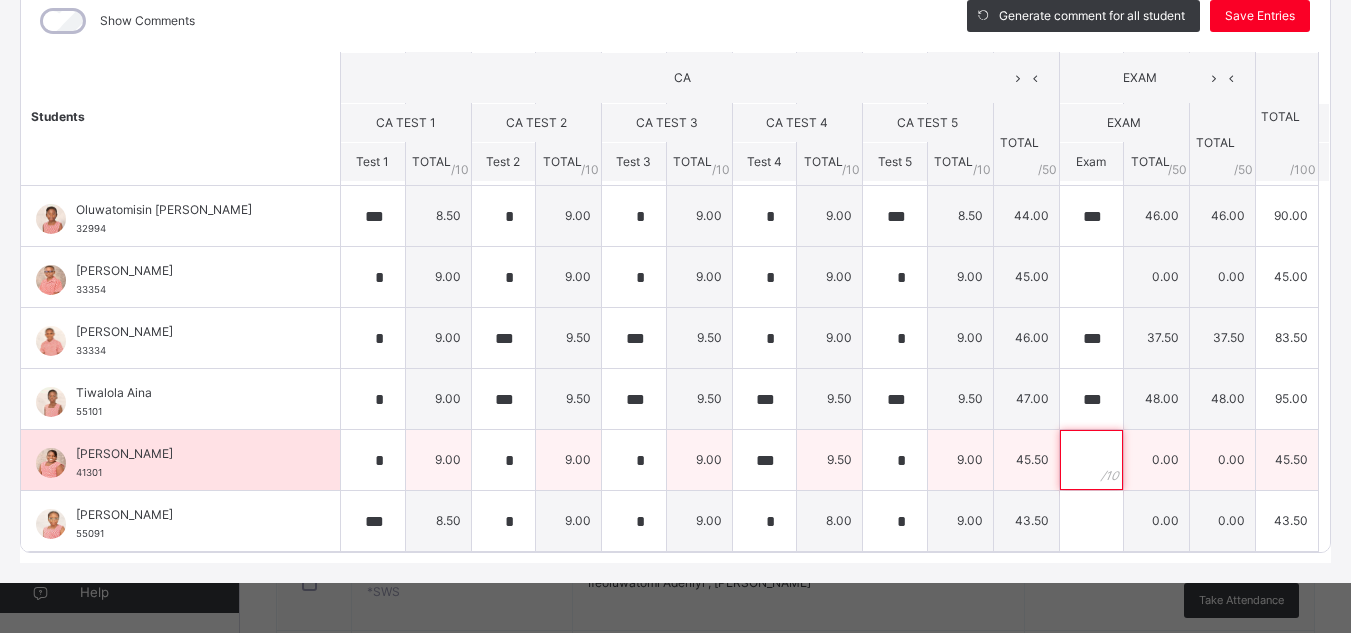 click at bounding box center [1092, 460] 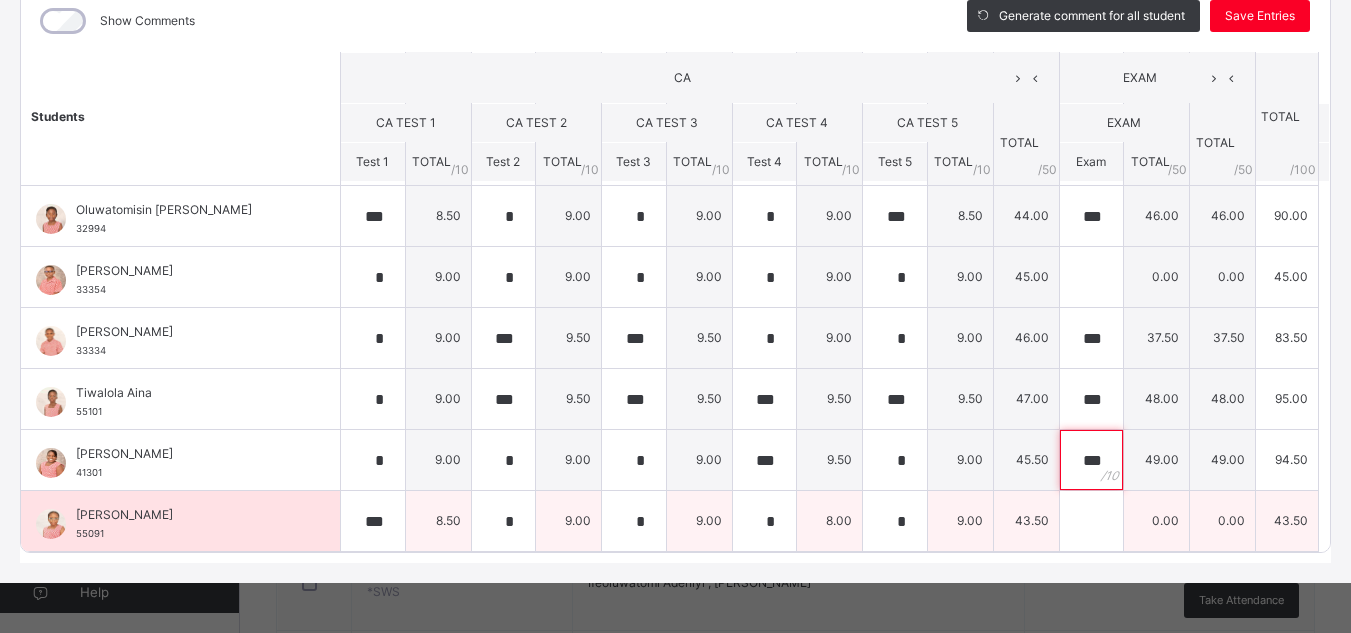 type on "***" 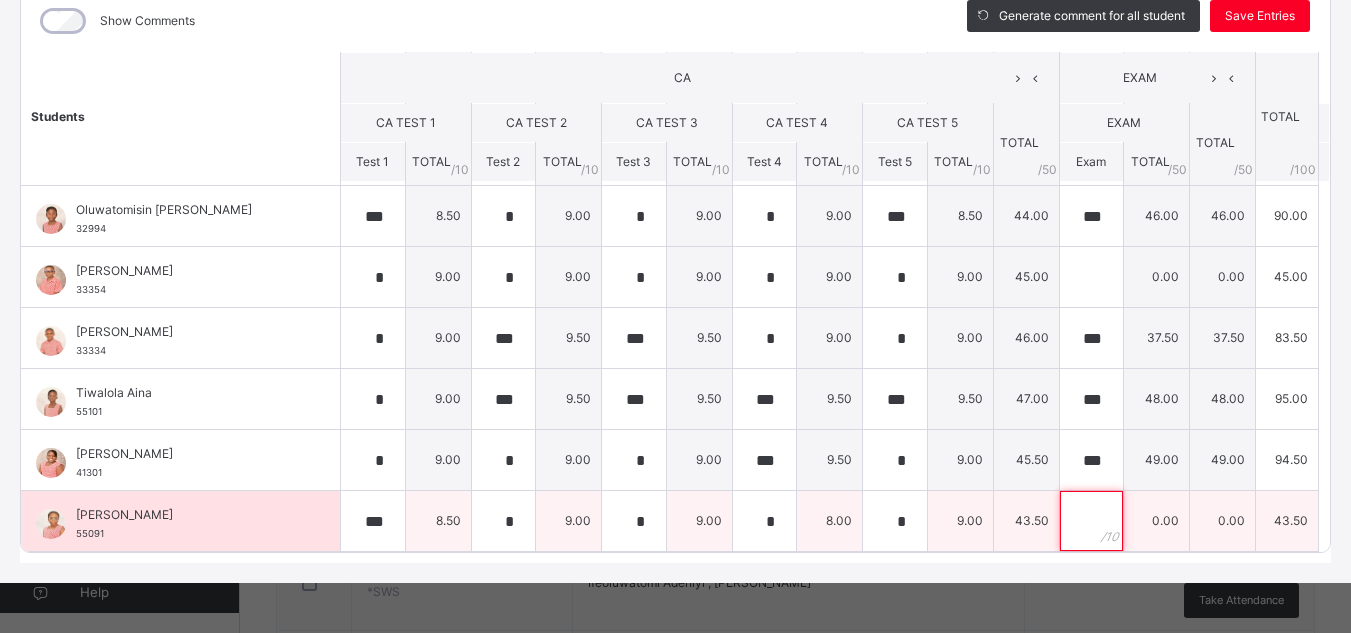 click at bounding box center [1092, 521] 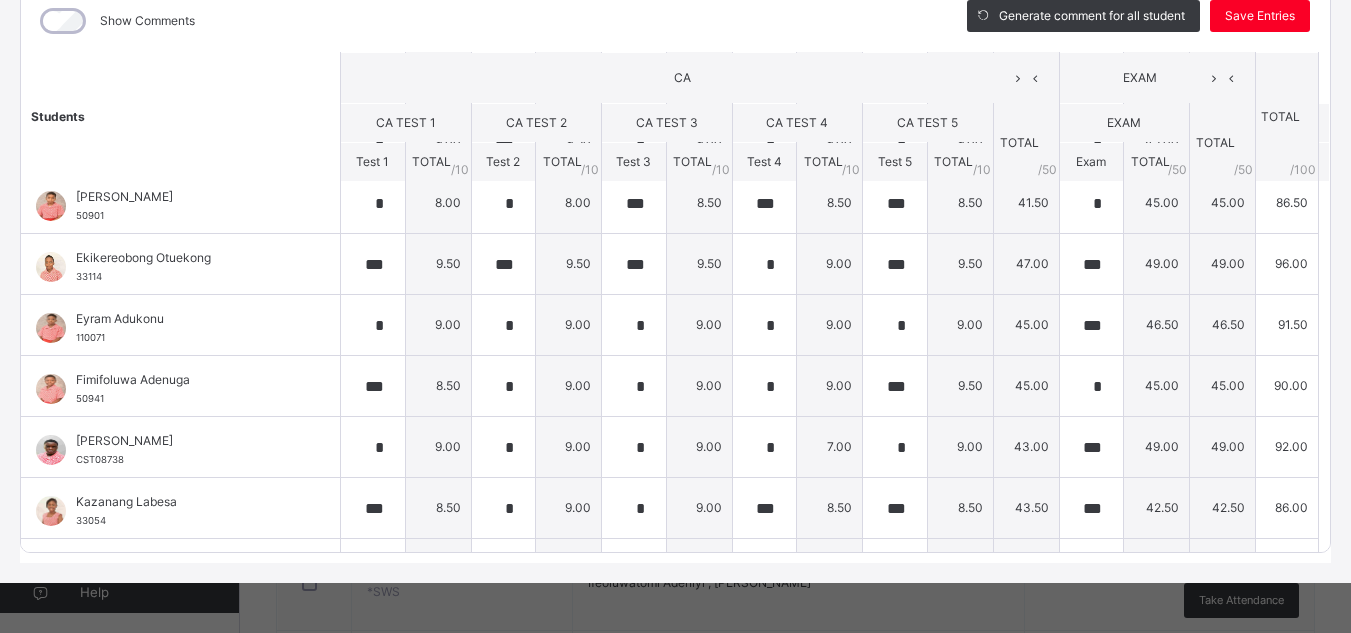 scroll, scrollTop: 0, scrollLeft: 0, axis: both 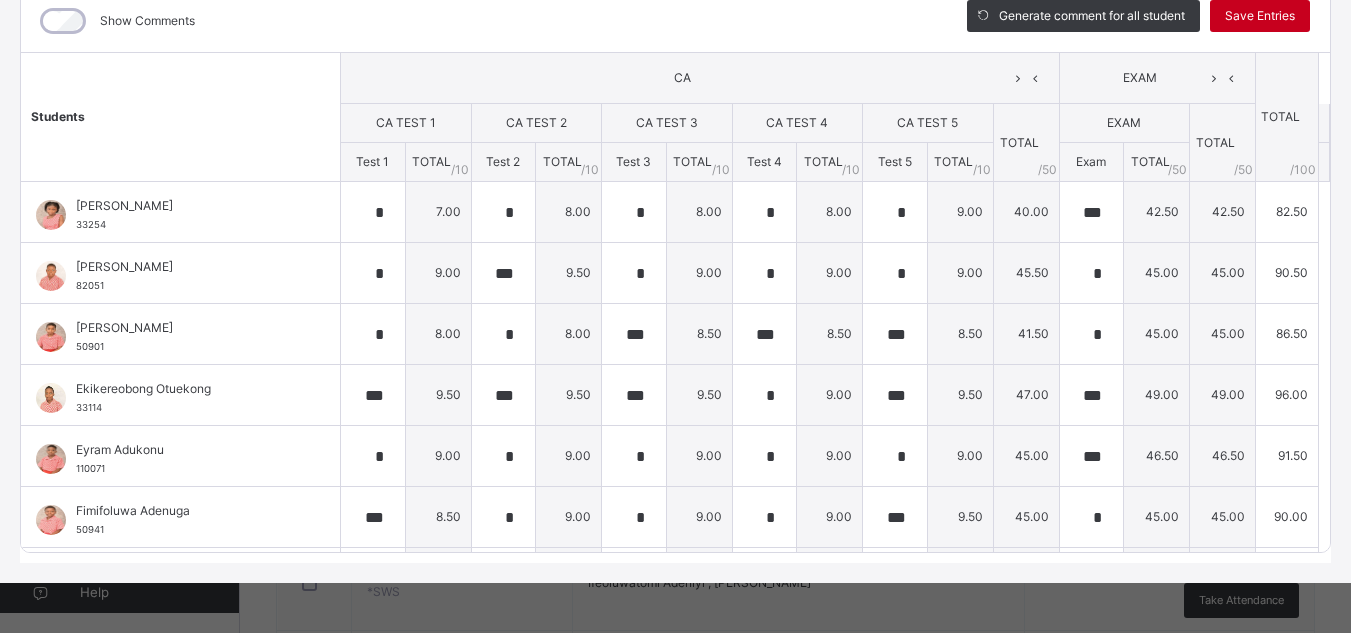 type on "***" 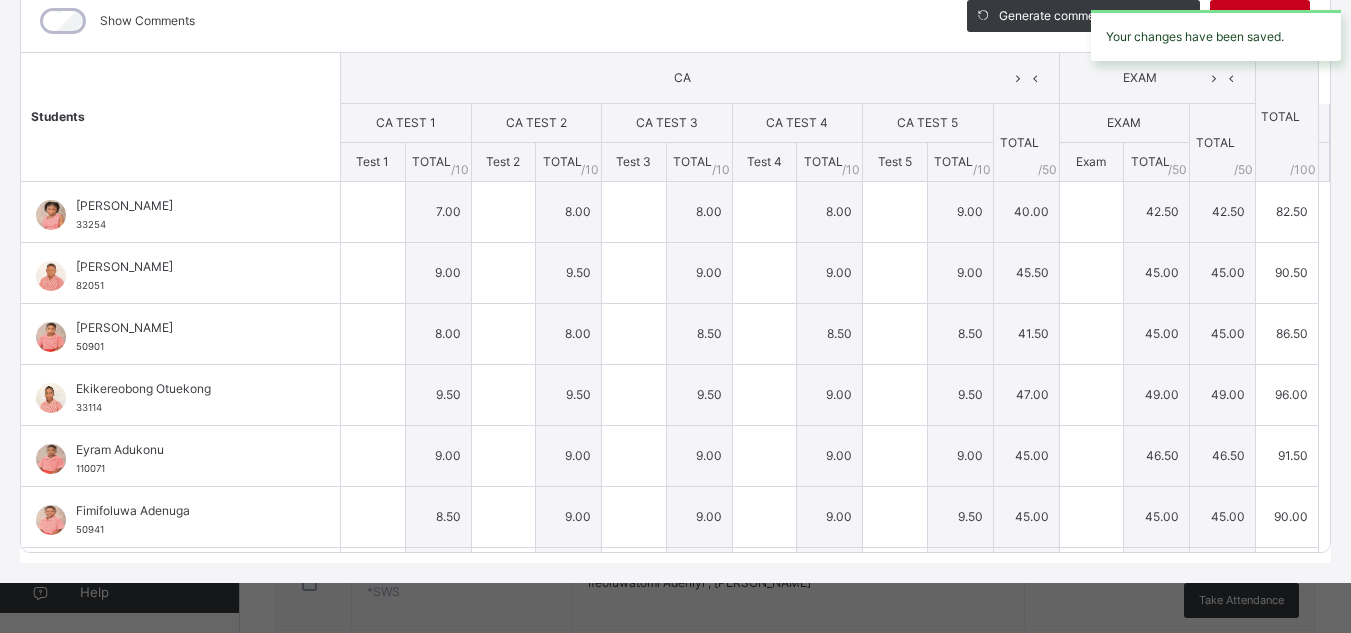 type on "*" 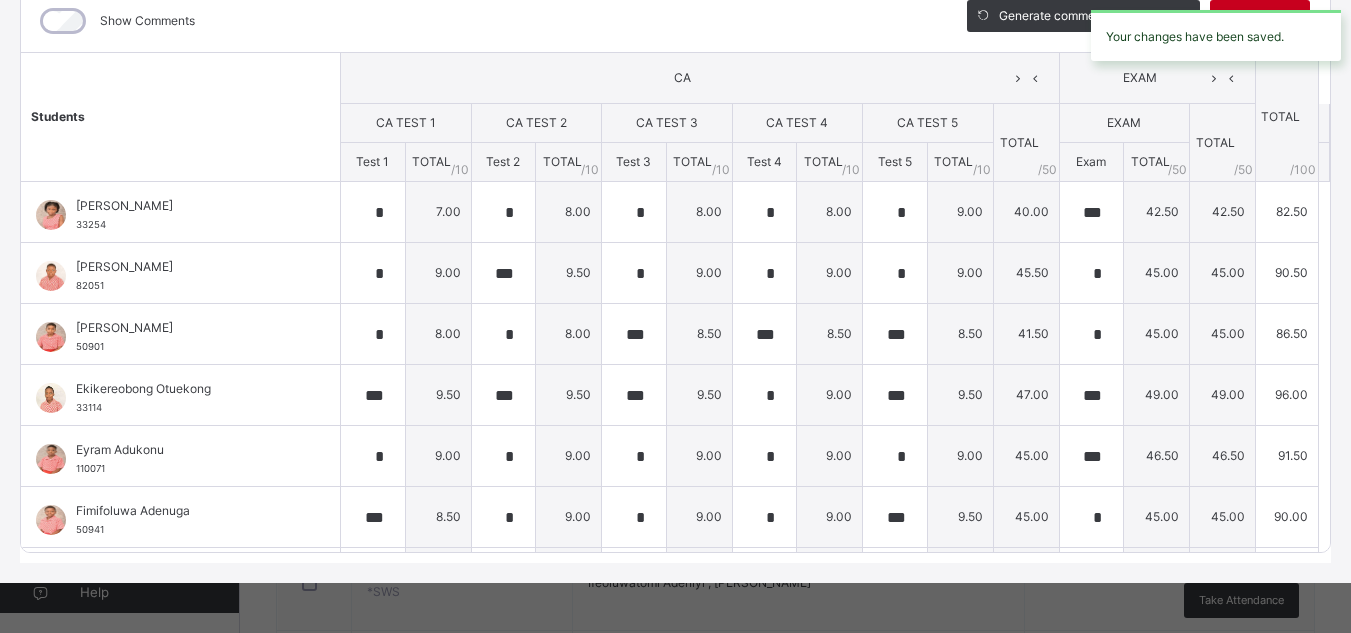 type on "***" 